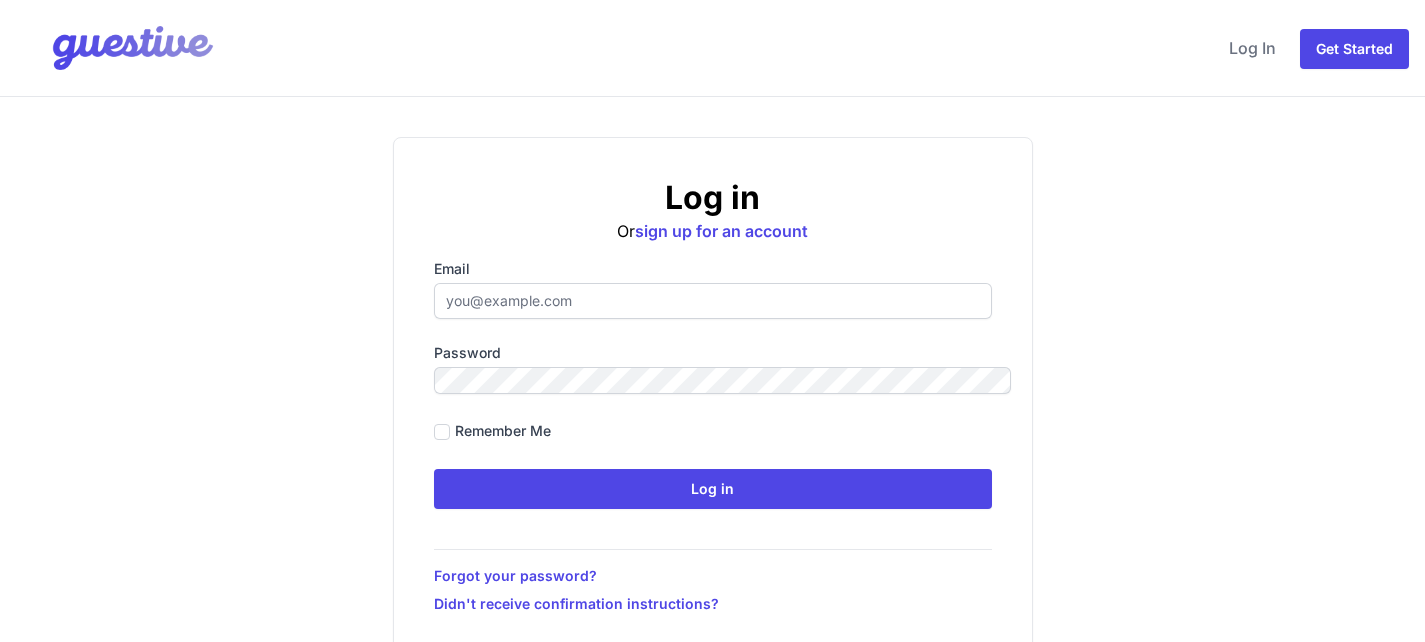 scroll, scrollTop: 0, scrollLeft: 0, axis: both 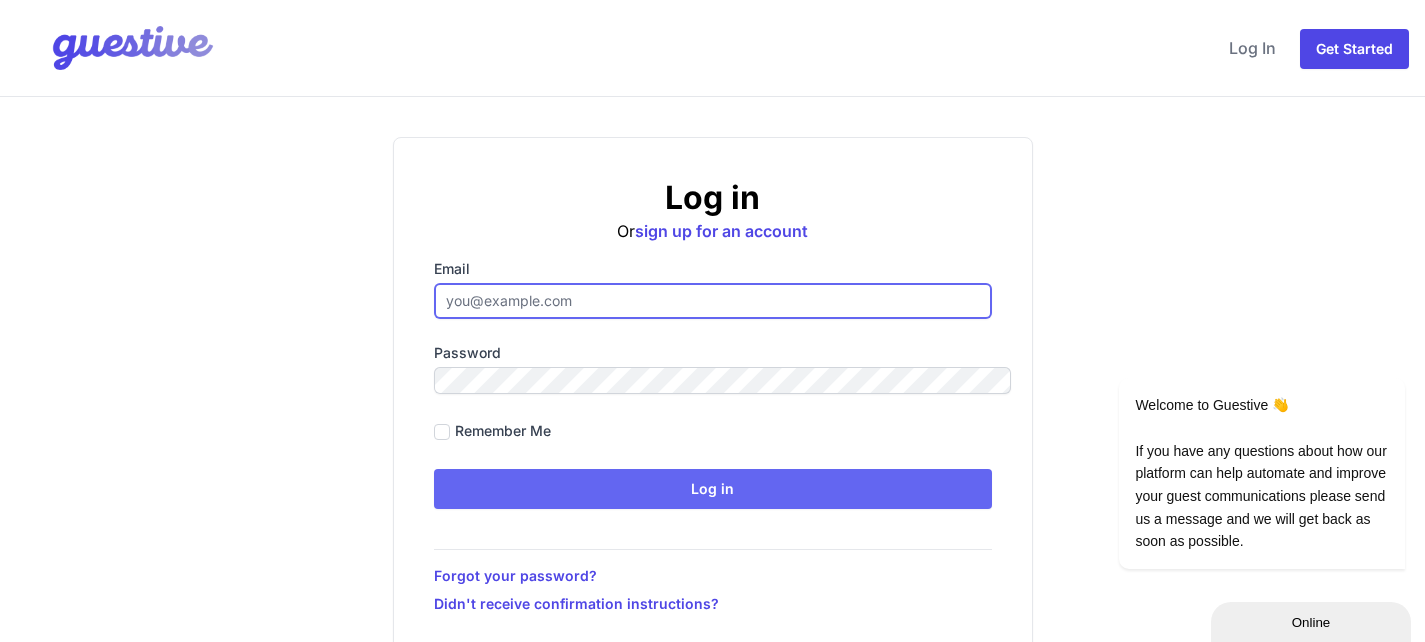 type on "hello@example.com" 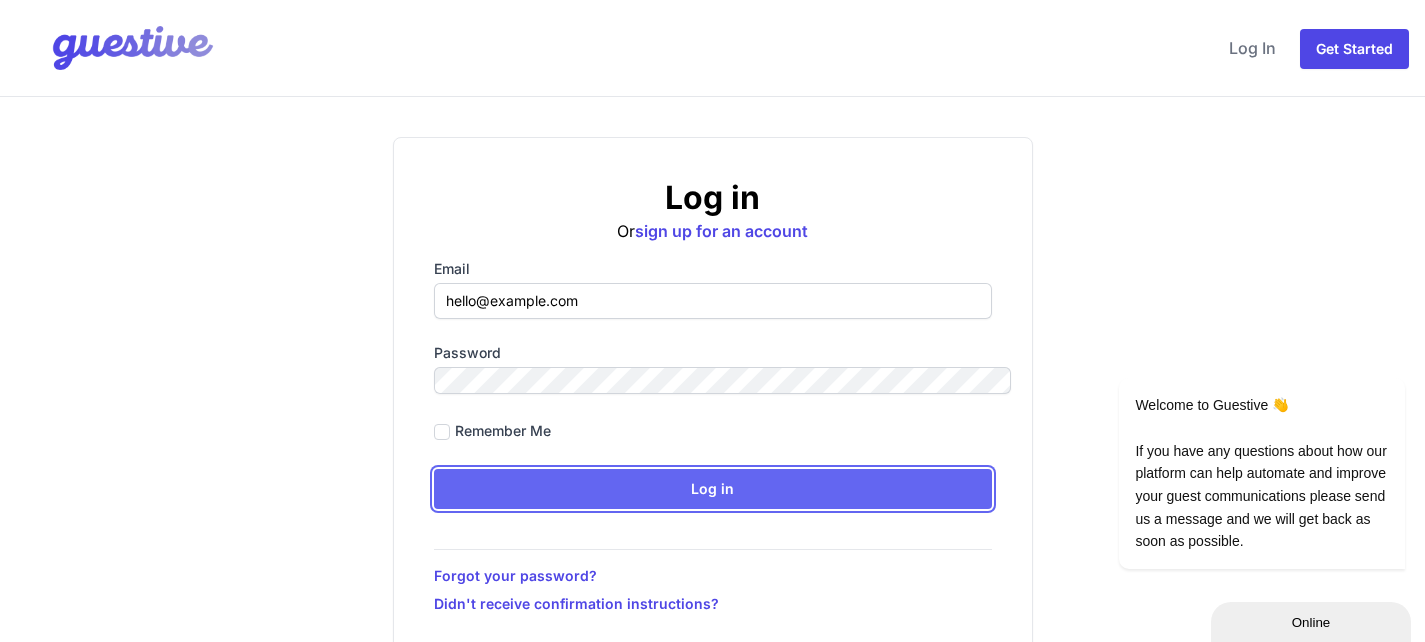 click on "Log in" at bounding box center [713, 489] 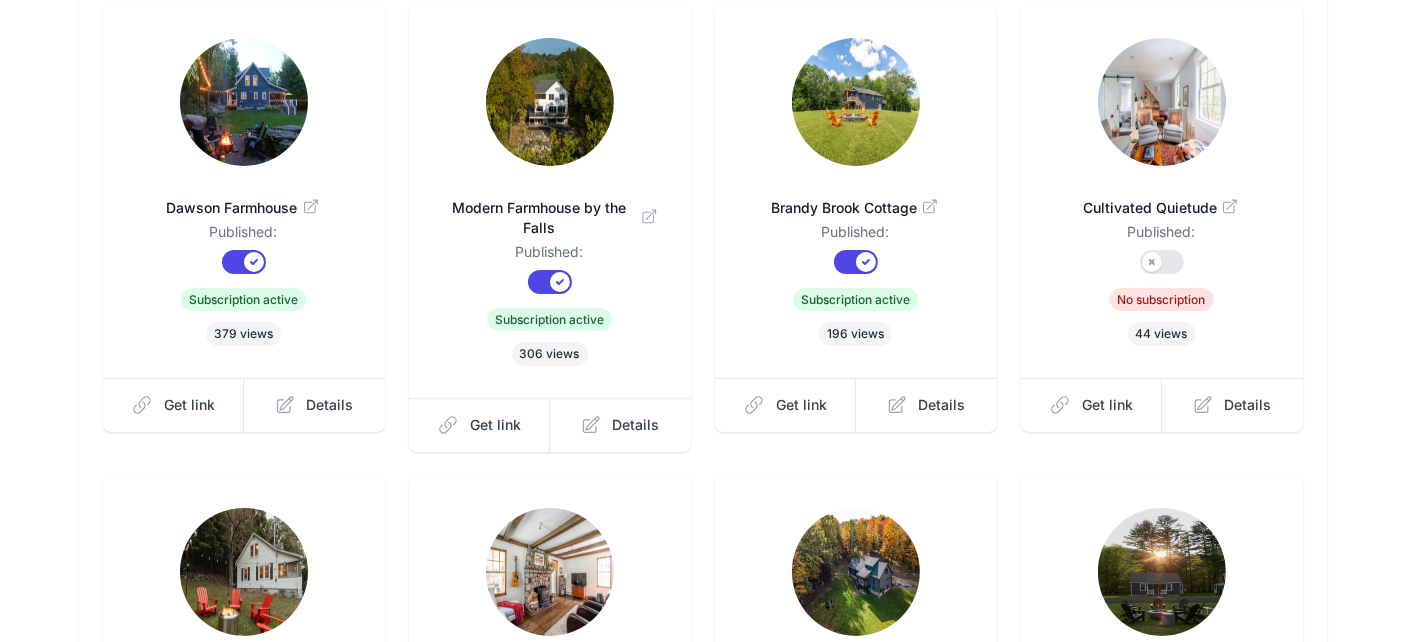 scroll, scrollTop: 346, scrollLeft: 0, axis: vertical 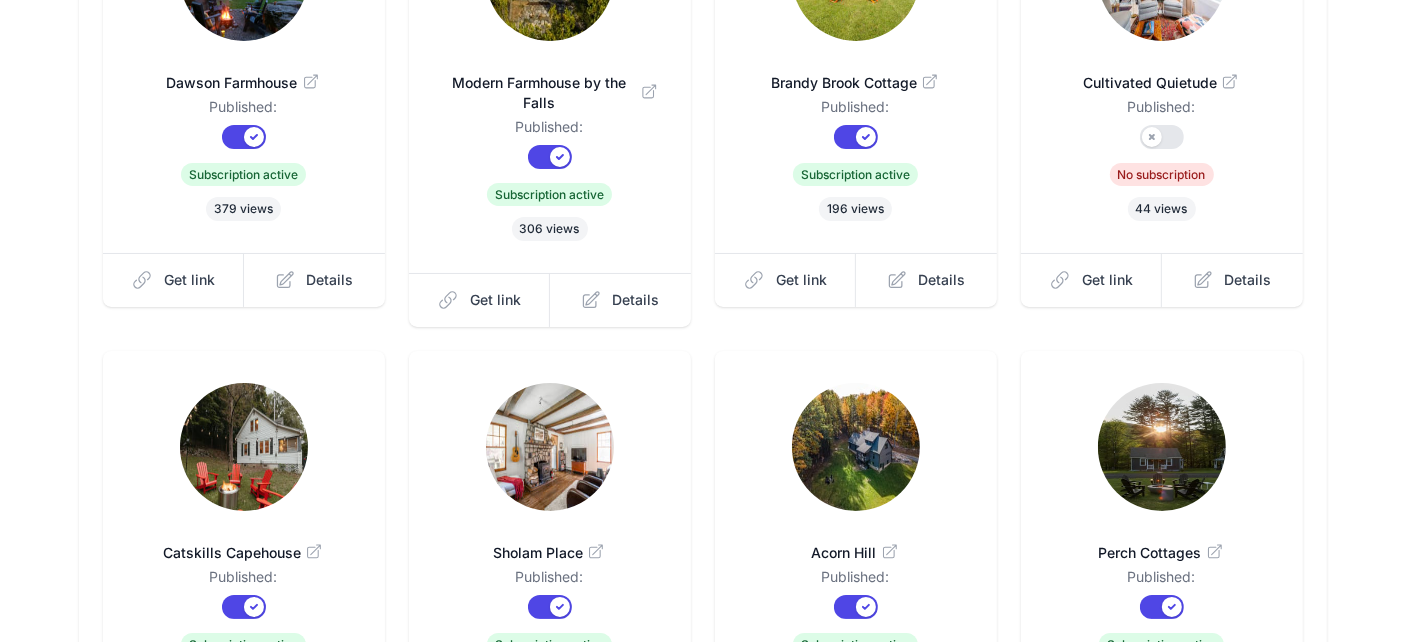 click on "Next ›" at bounding box center (771, 844) 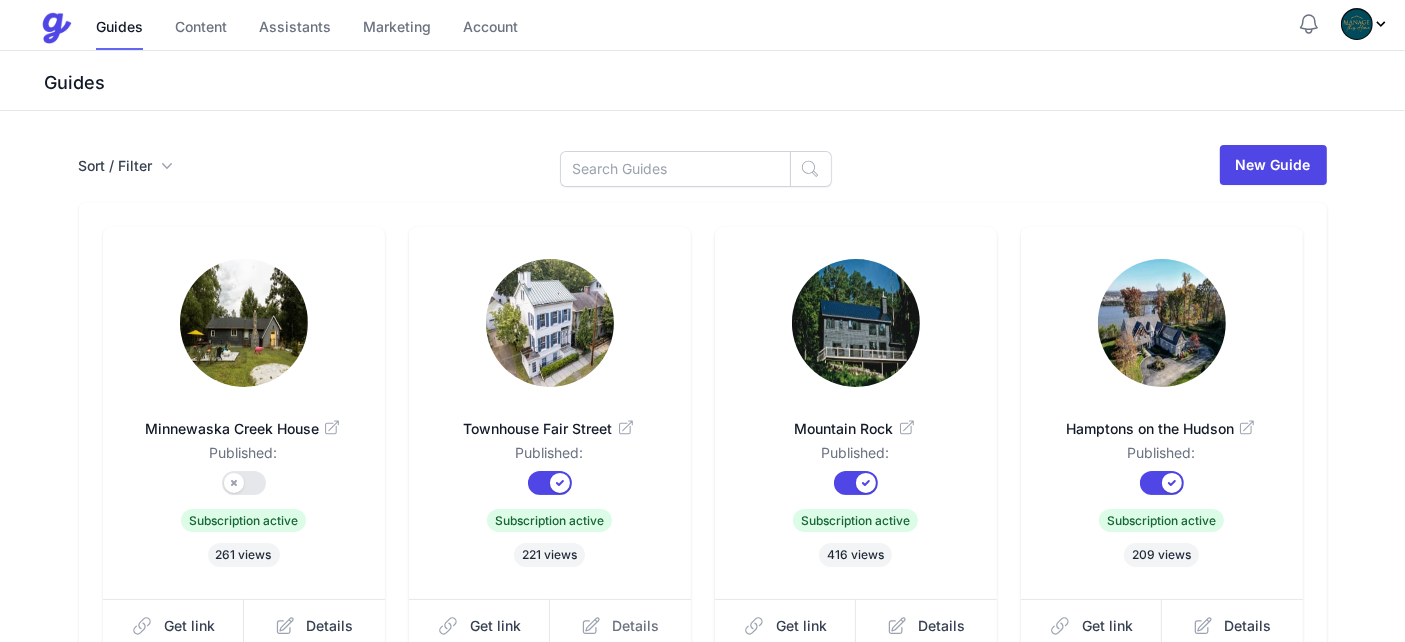 scroll, scrollTop: 133, scrollLeft: 0, axis: vertical 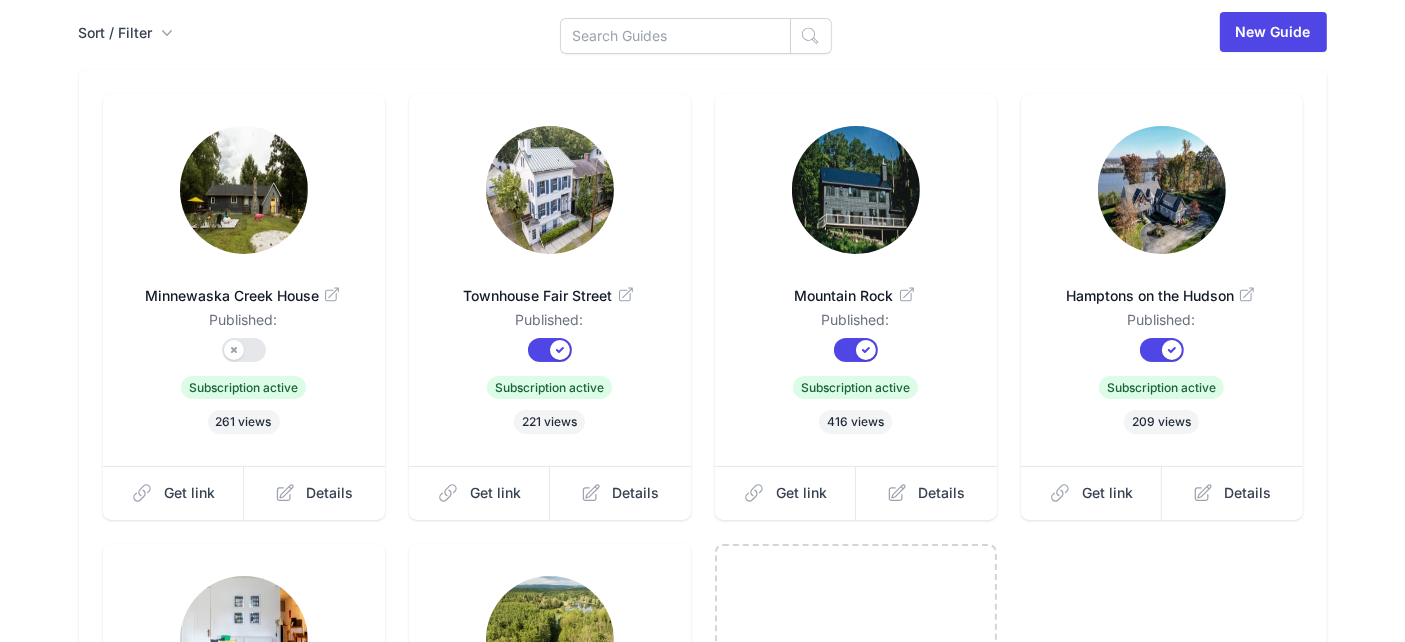 click at bounding box center (550, 640) 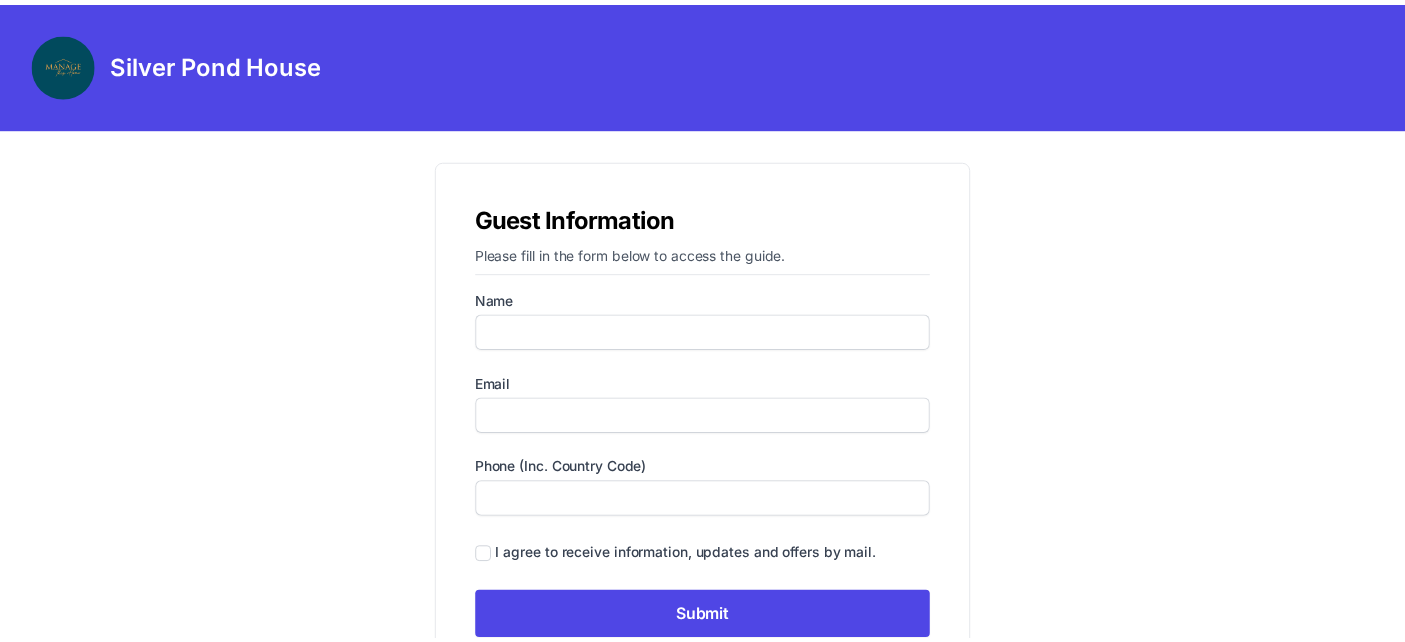scroll, scrollTop: 0, scrollLeft: 0, axis: both 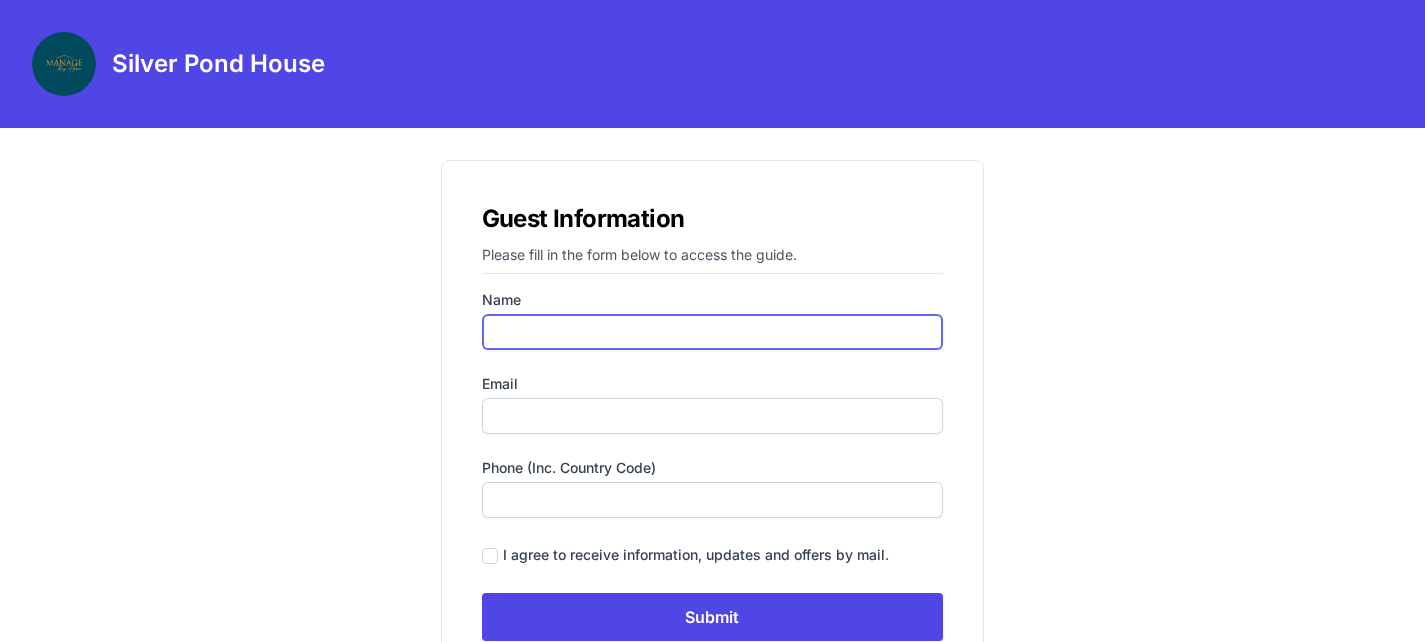 click on "Name" at bounding box center [713, 332] 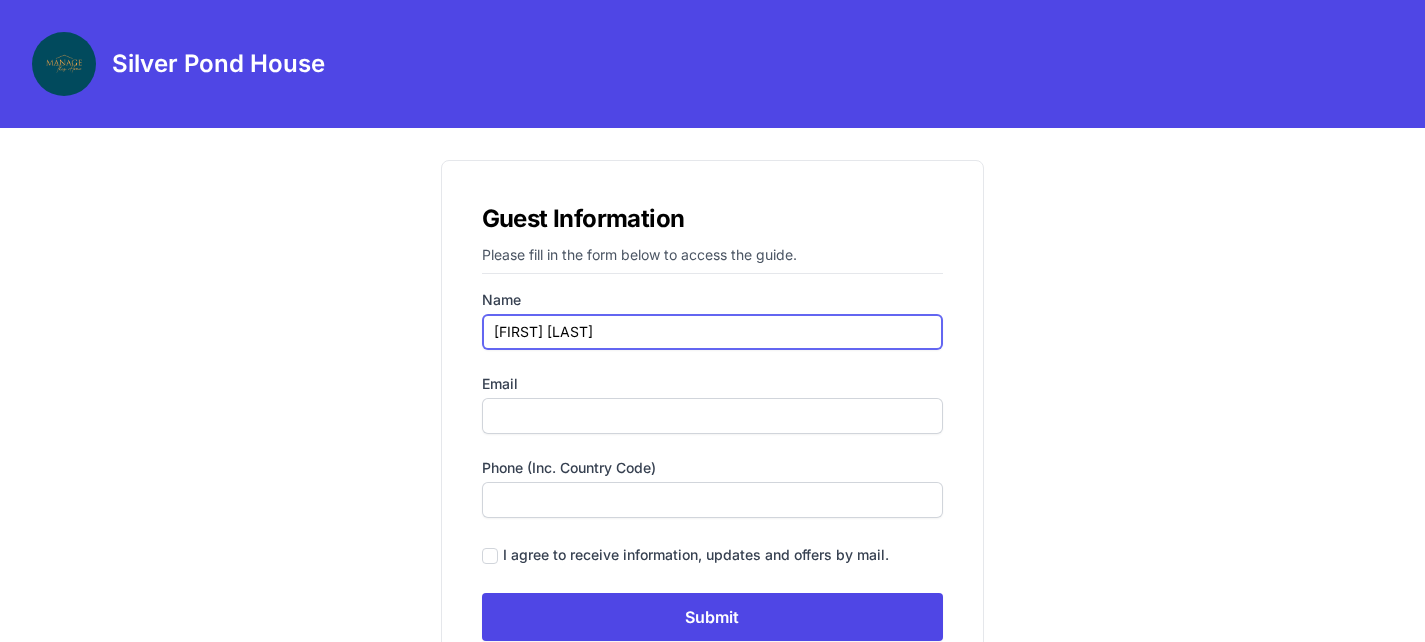 type on "hello@example.com" 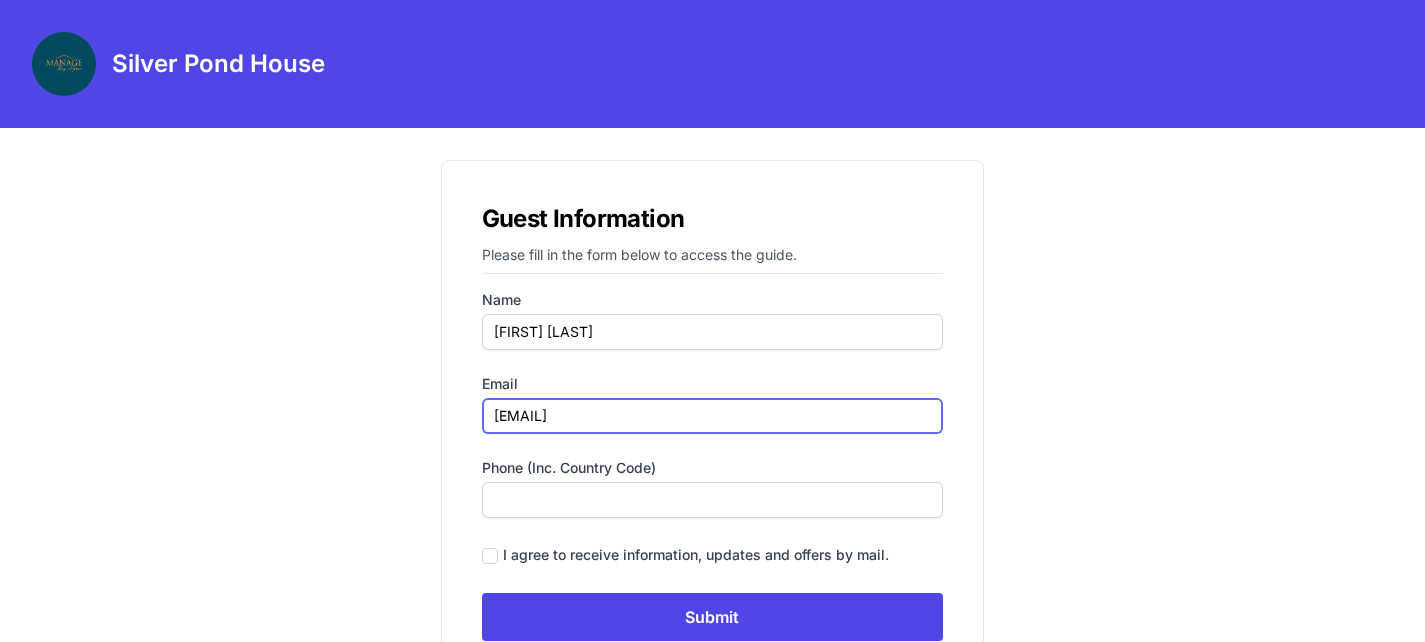 type on "6463896677" 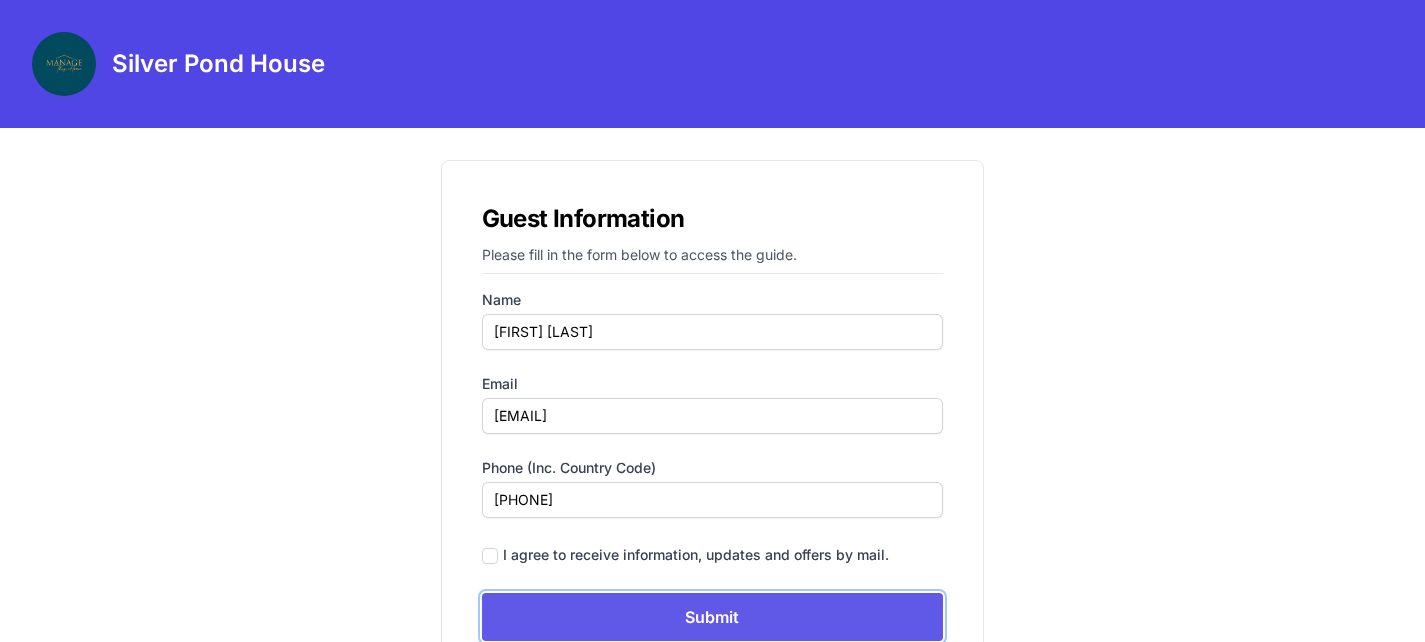 click on "Submit" at bounding box center [713, 617] 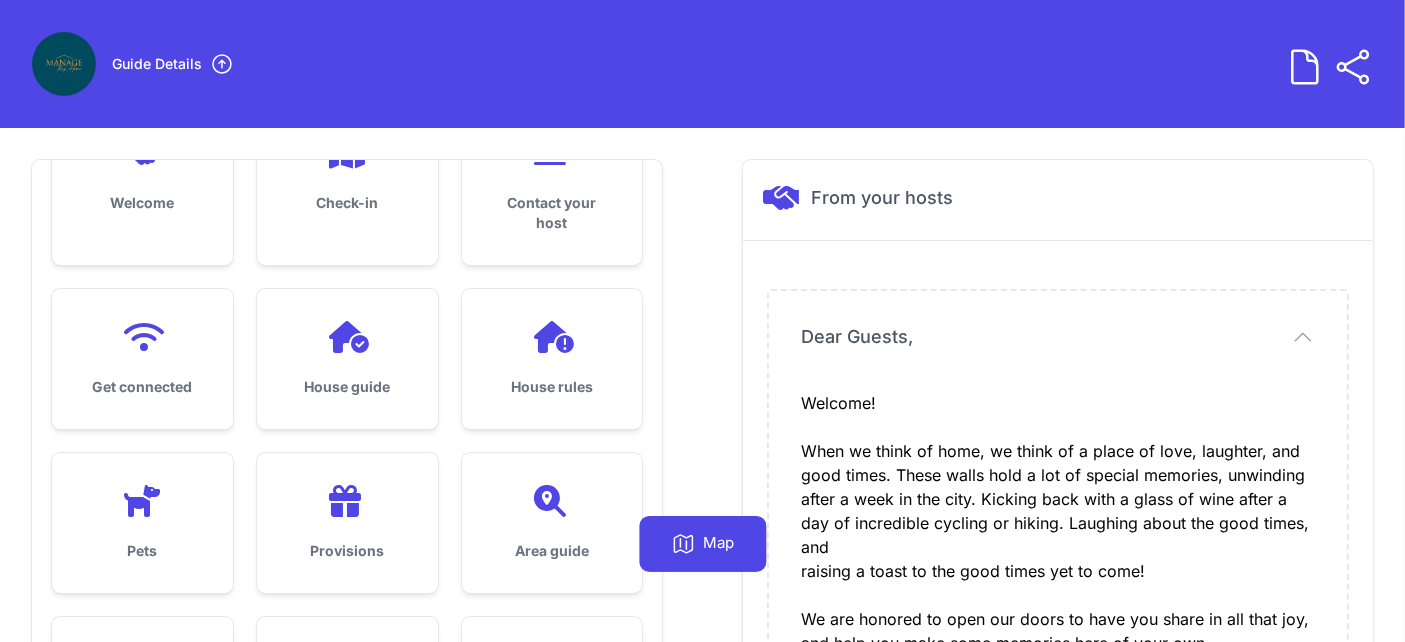 scroll, scrollTop: 112, scrollLeft: 0, axis: vertical 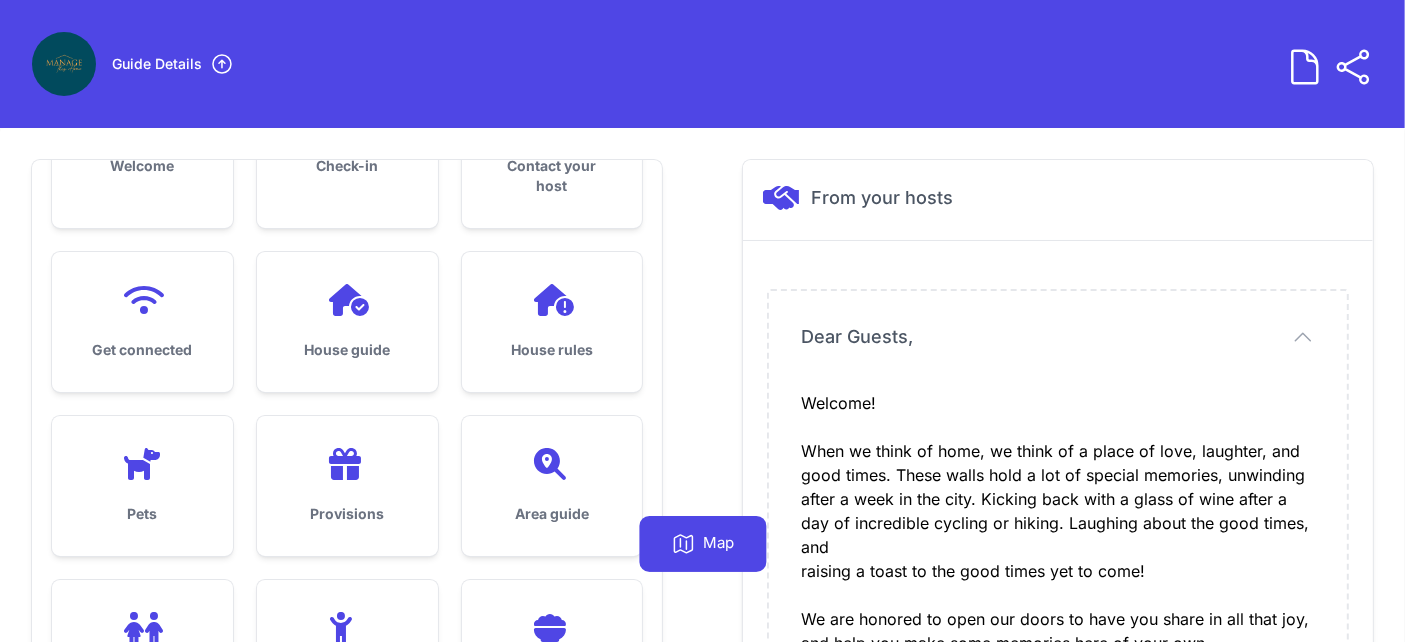 click on "Check-out" at bounding box center [347, 814] 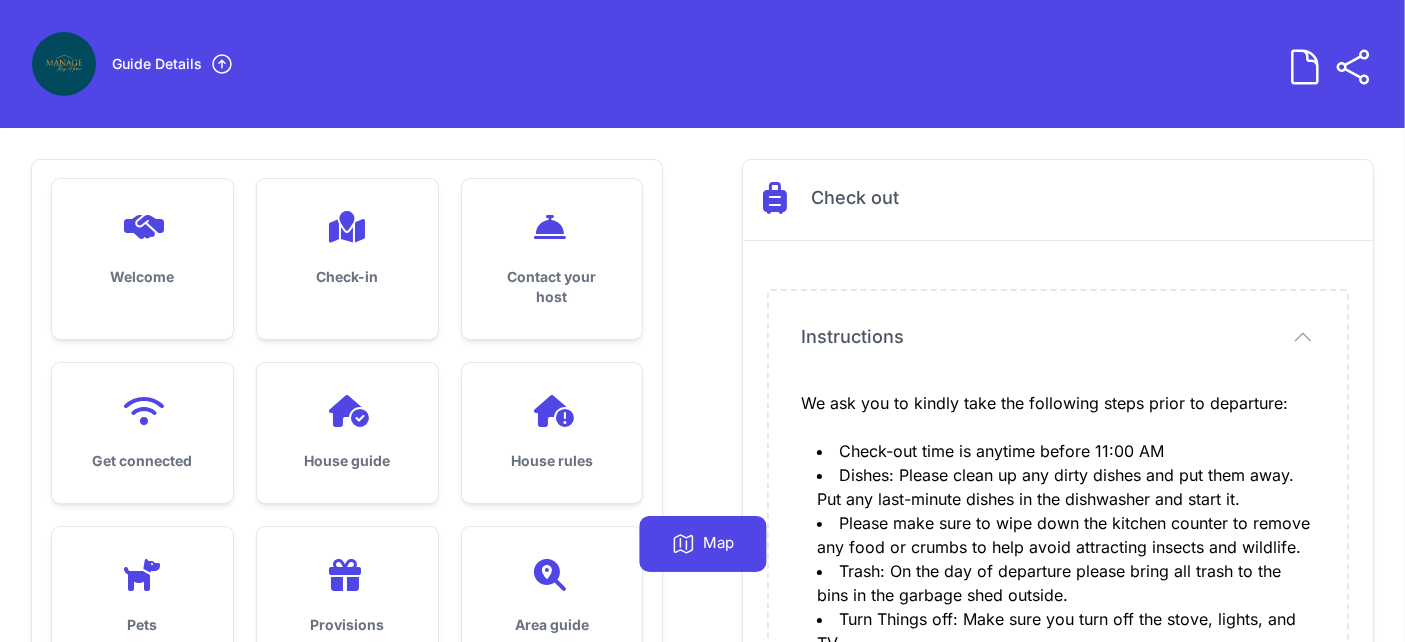 scroll, scrollTop: 0, scrollLeft: 0, axis: both 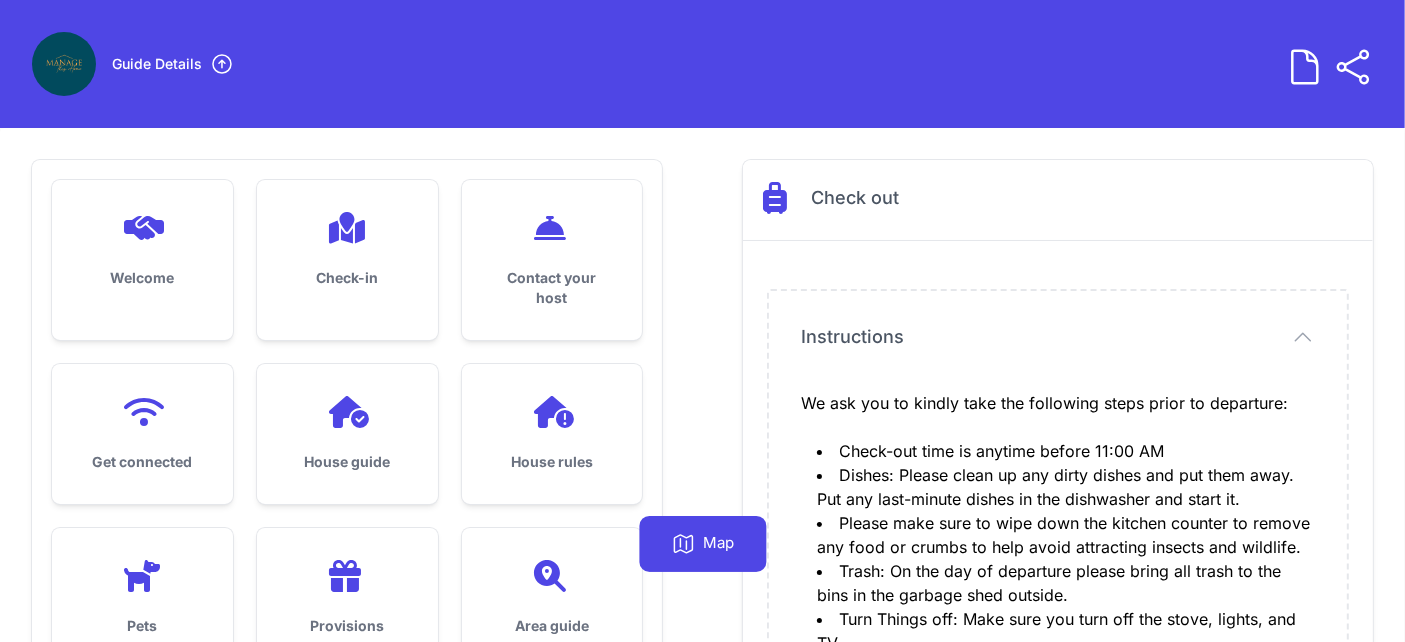 click on "House guide" at bounding box center [347, 434] 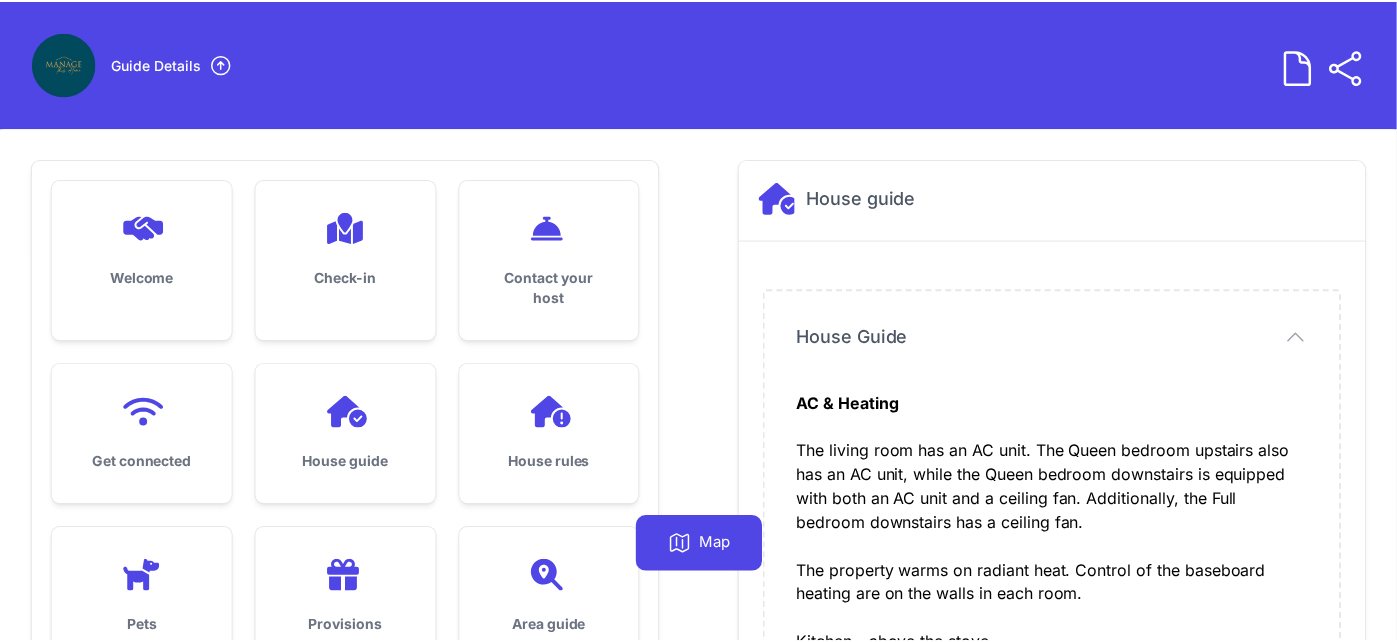 scroll, scrollTop: 133, scrollLeft: 0, axis: vertical 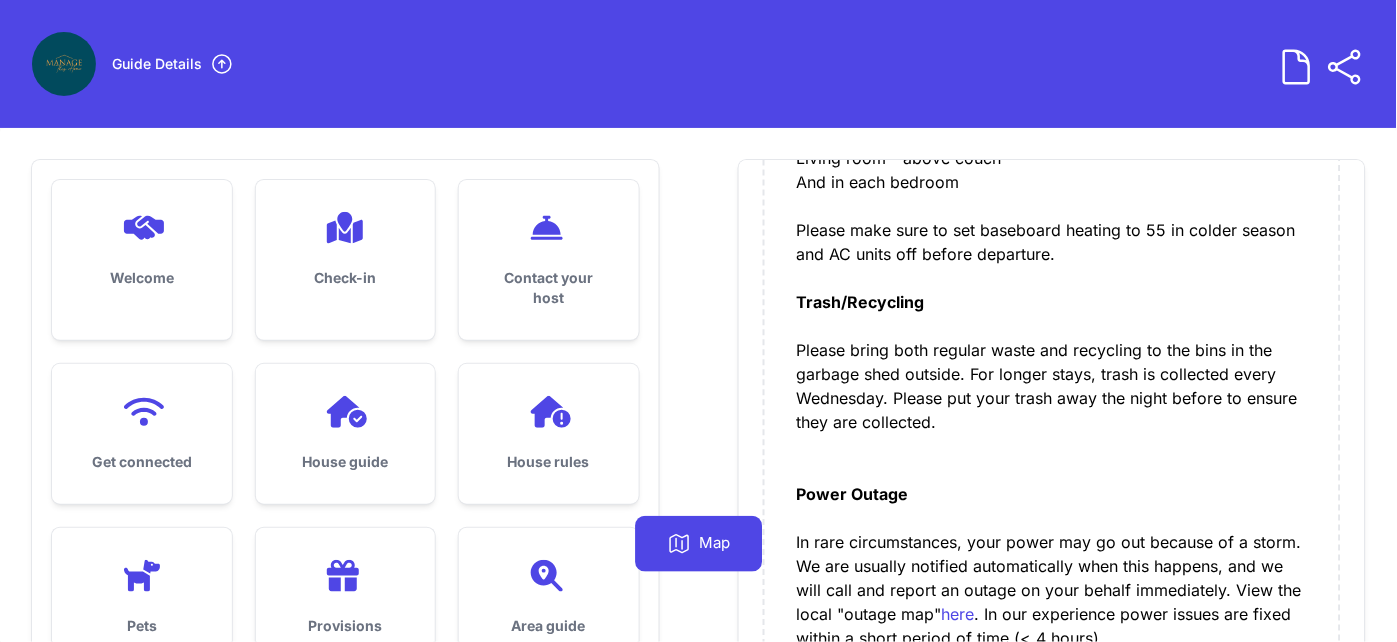 click on "House rules" at bounding box center [549, 462] 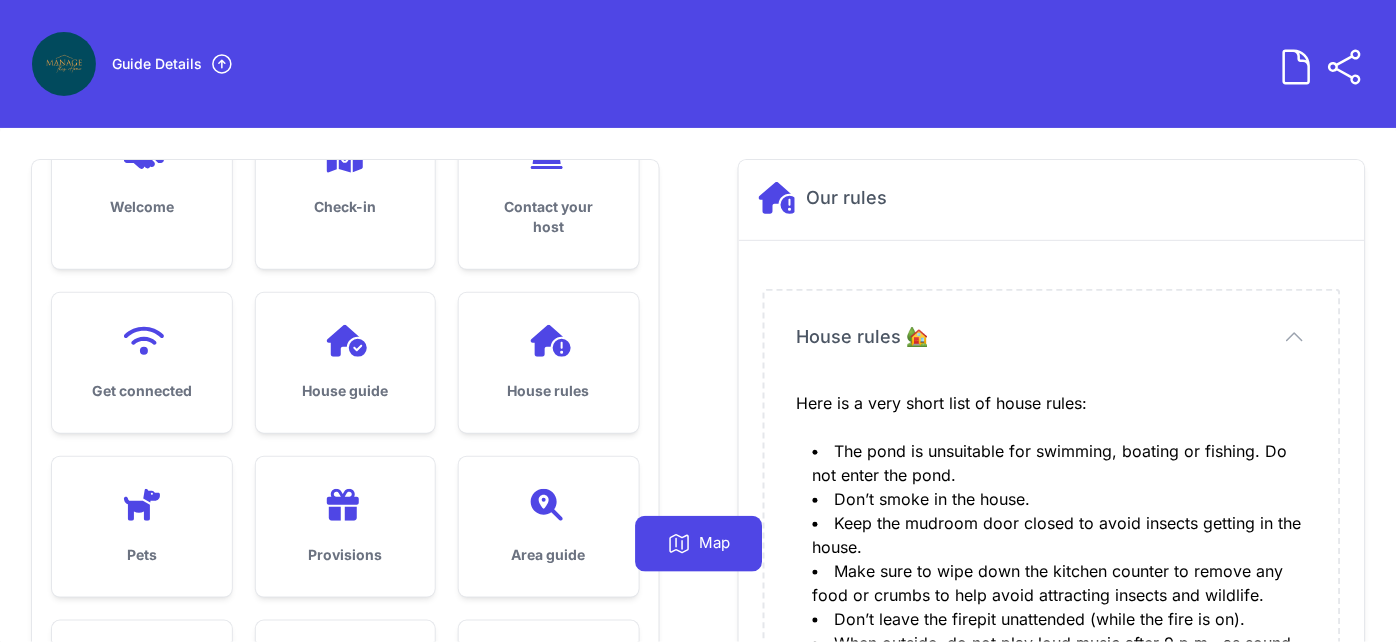 scroll, scrollTop: 112, scrollLeft: 0, axis: vertical 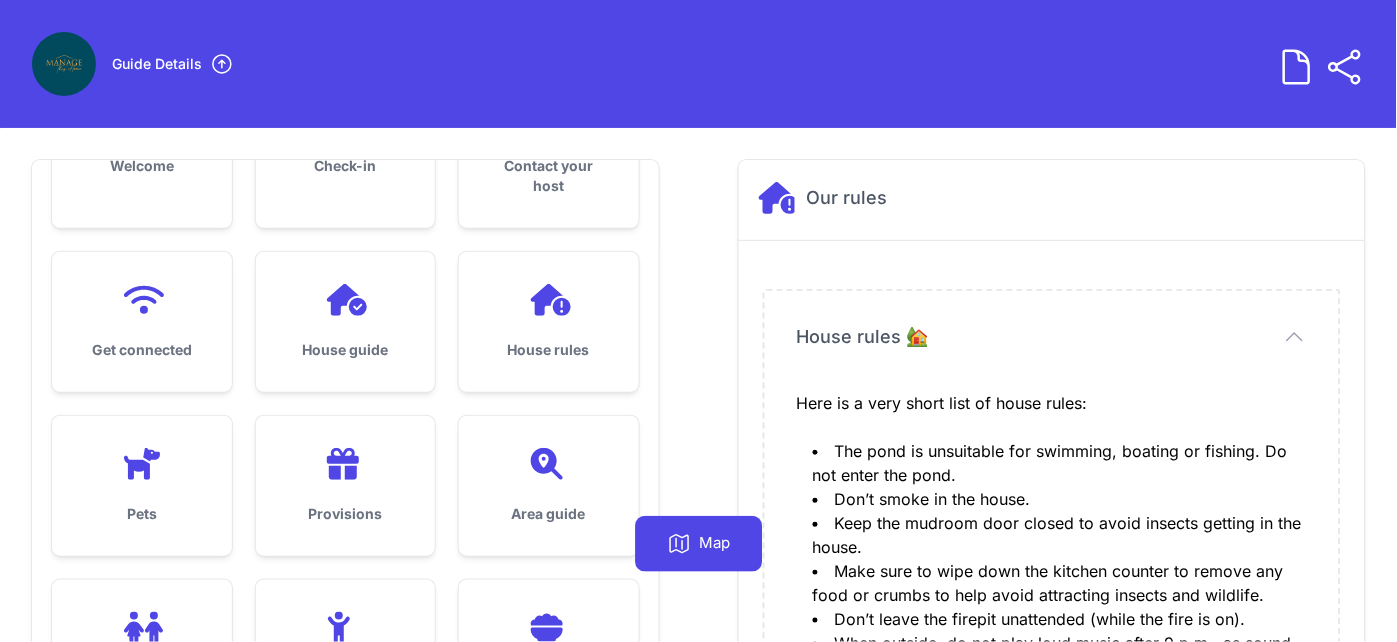click at bounding box center [346, 792] 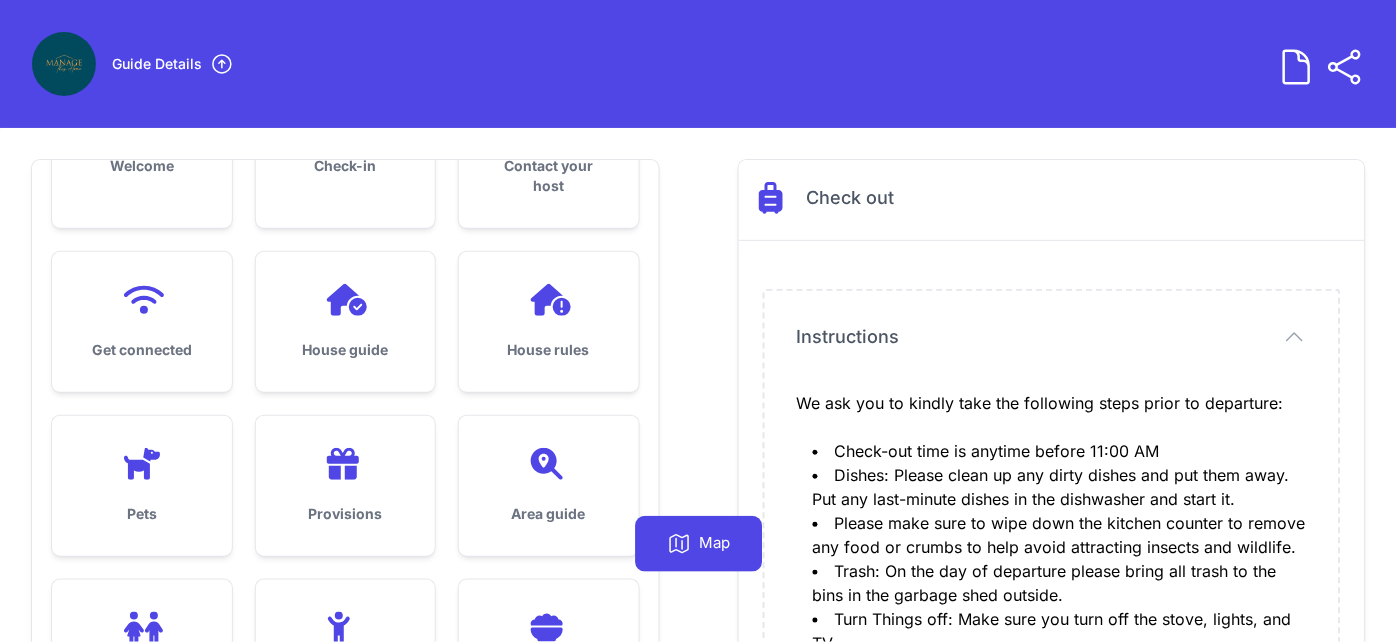 click on "House guide" at bounding box center [346, 350] 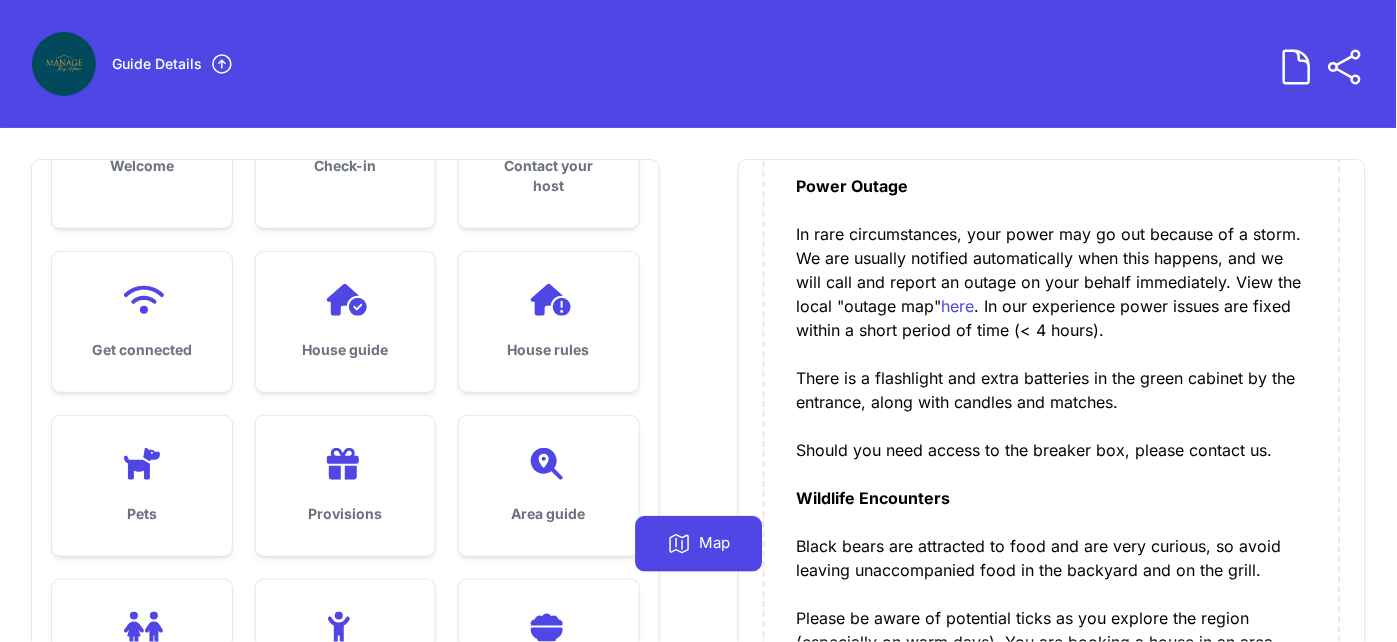 scroll, scrollTop: 284, scrollLeft: 0, axis: vertical 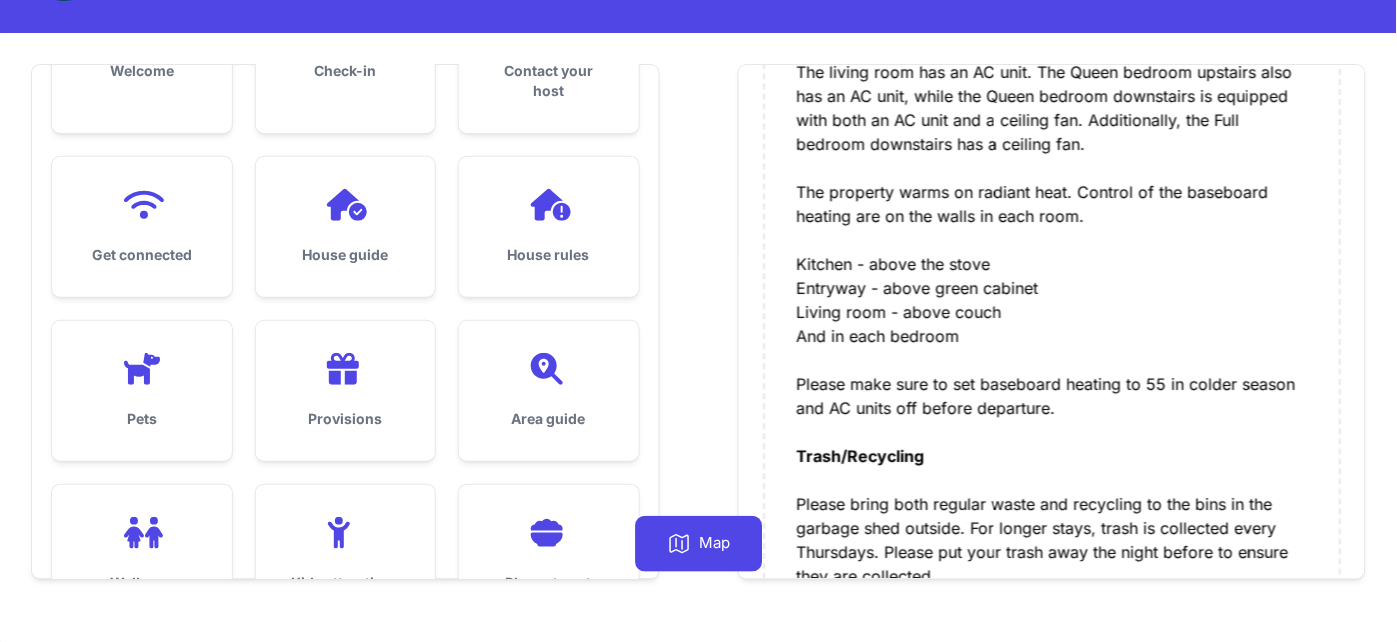 click on "Check-out" at bounding box center [346, 747] 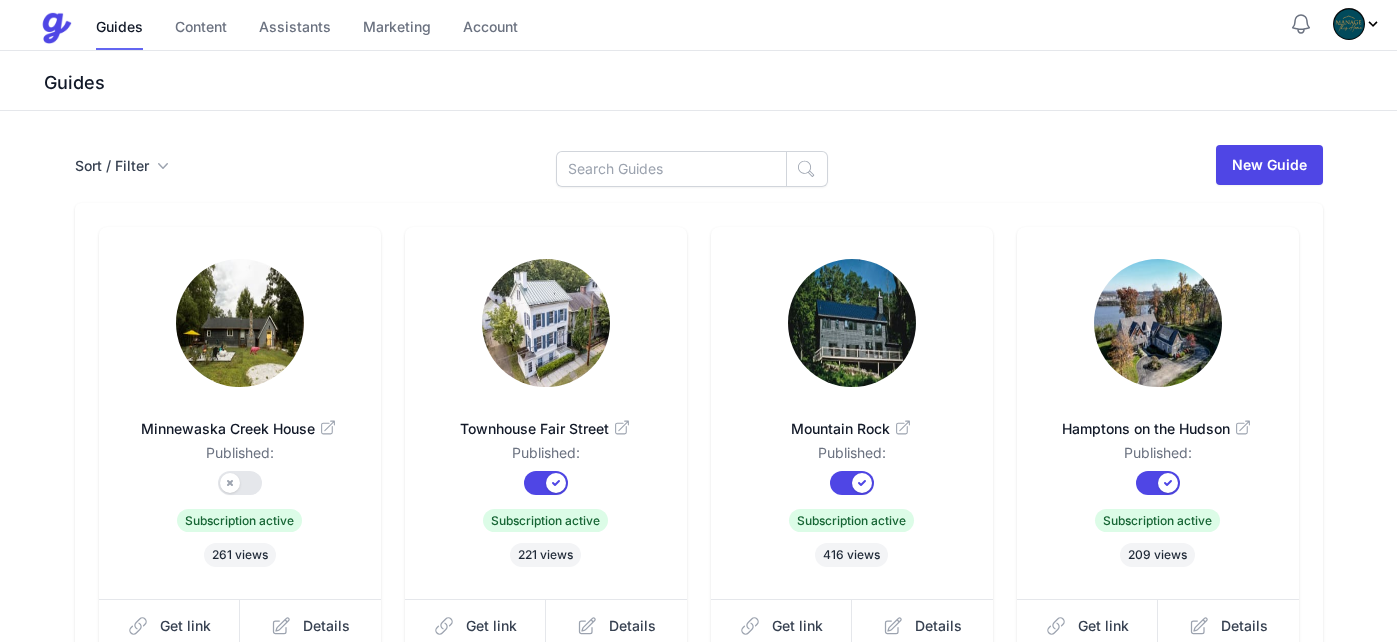 scroll, scrollTop: 0, scrollLeft: 0, axis: both 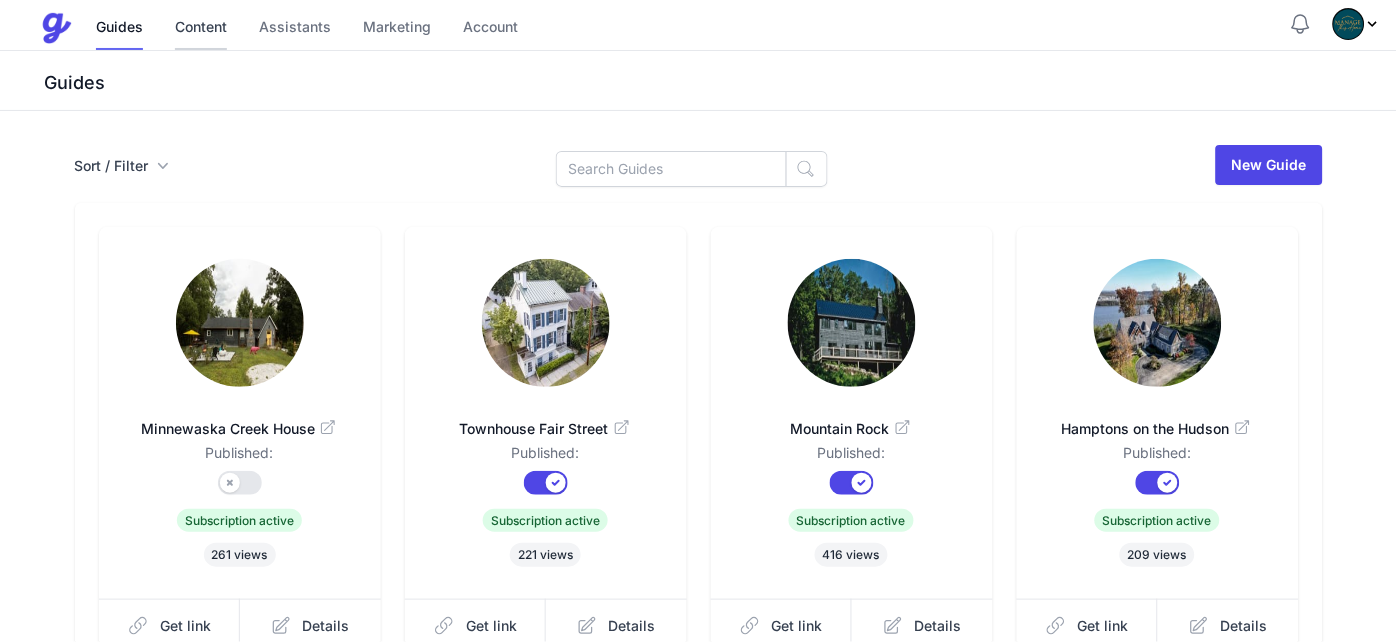 click on "Content" at bounding box center (201, 28) 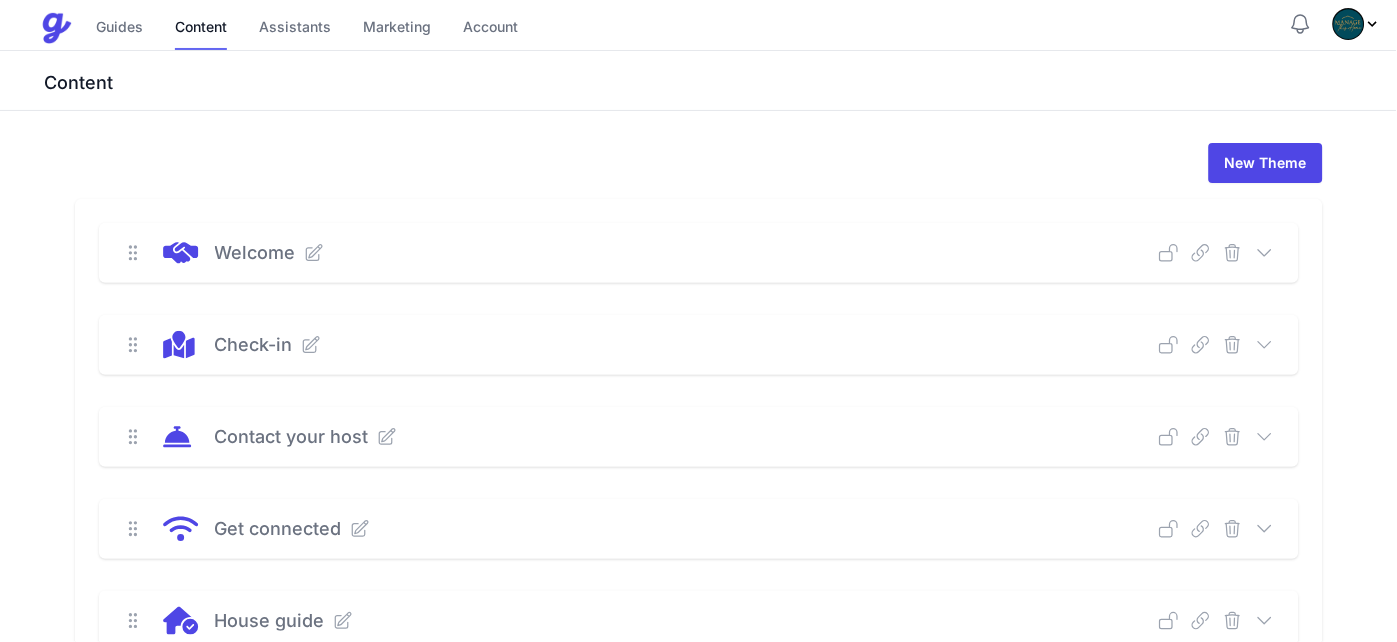 scroll, scrollTop: 133, scrollLeft: 0, axis: vertical 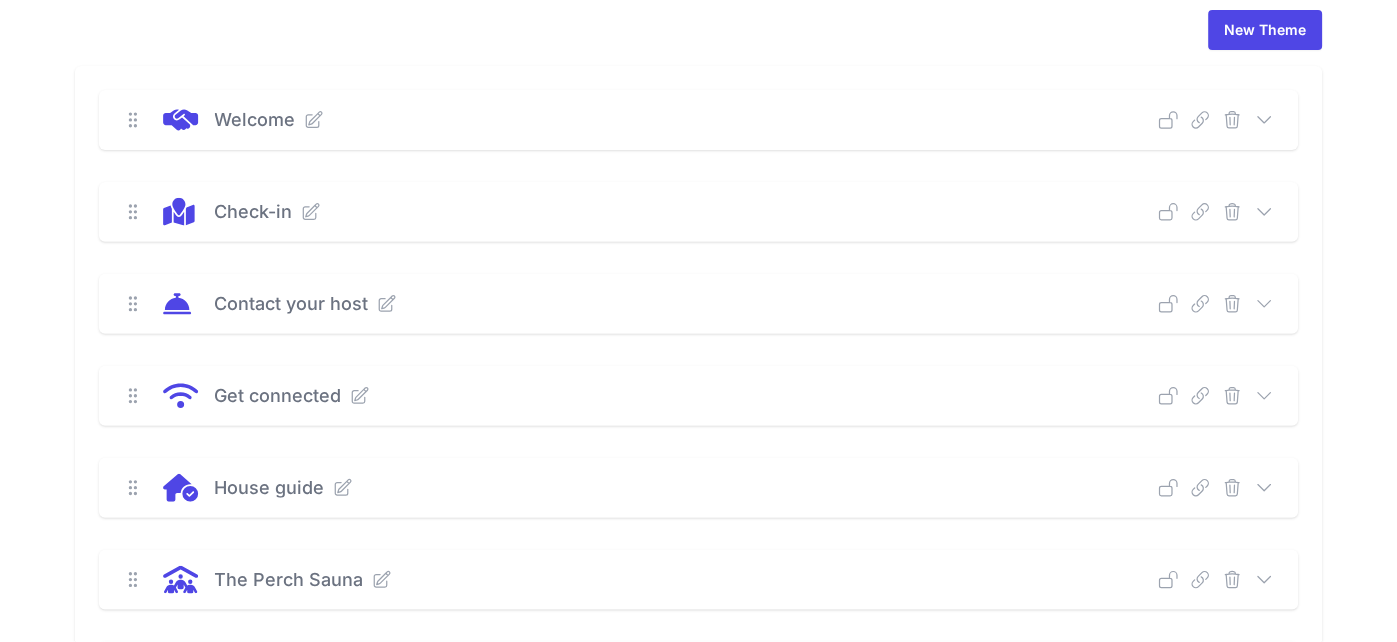 click 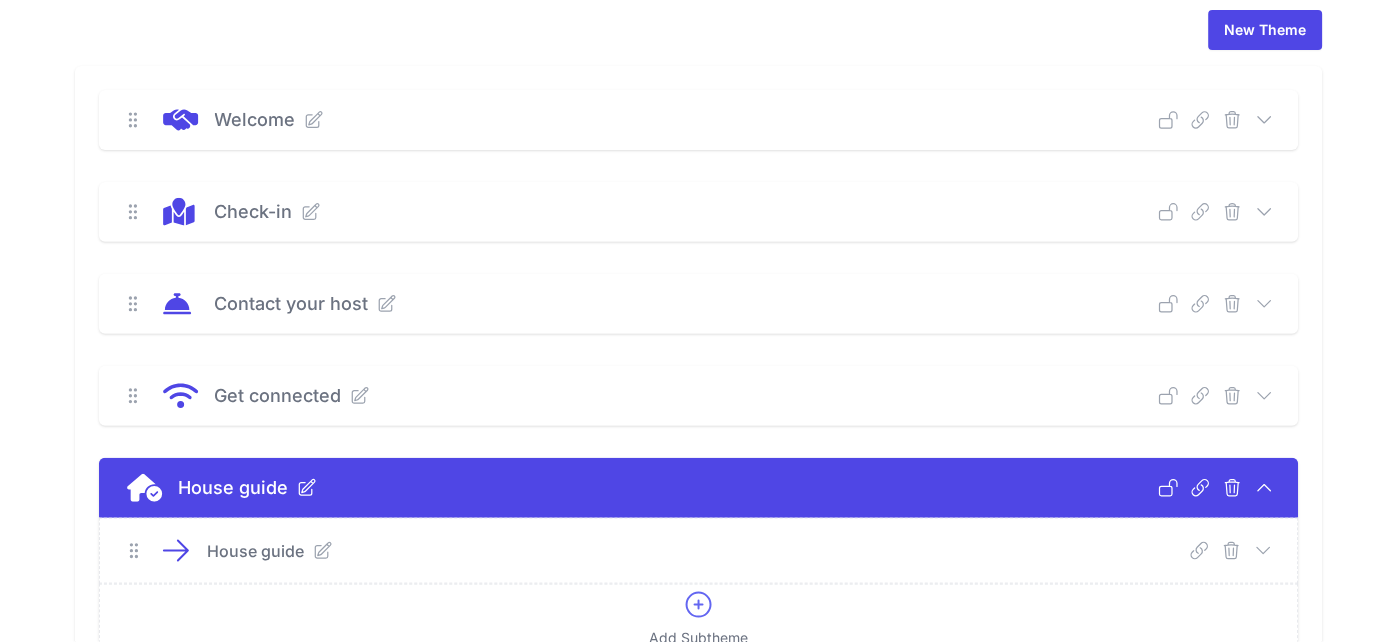 click 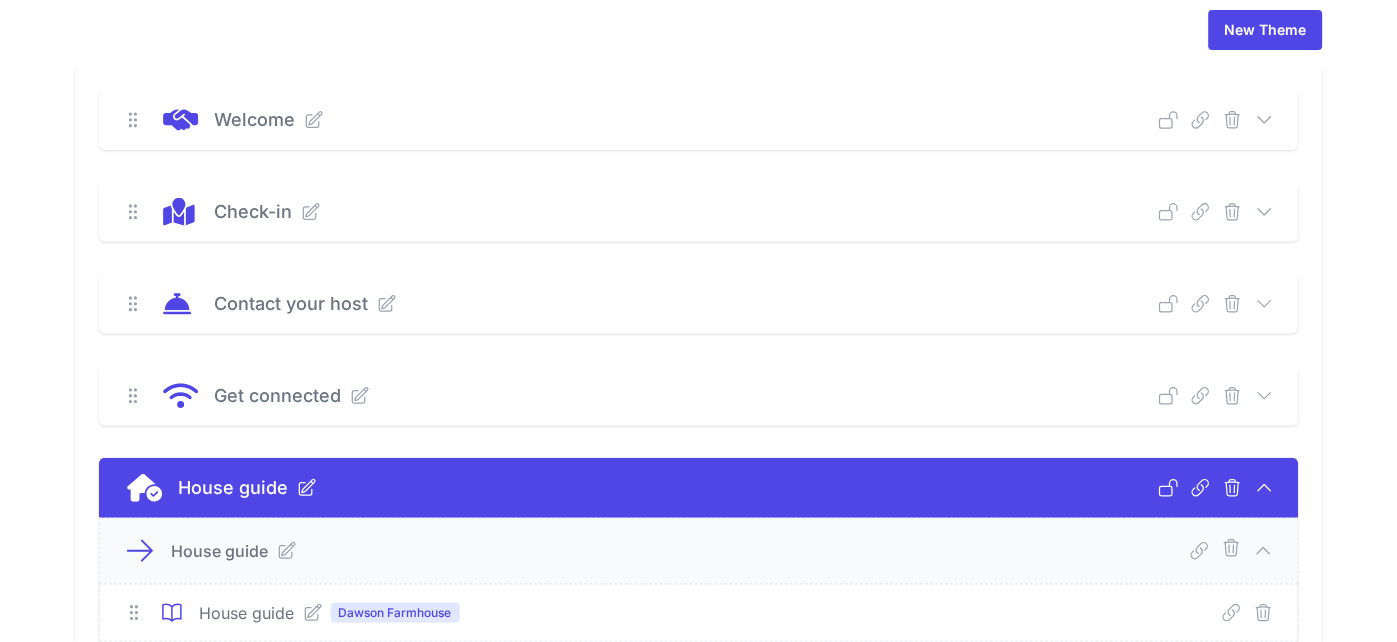 scroll, scrollTop: 266, scrollLeft: 0, axis: vertical 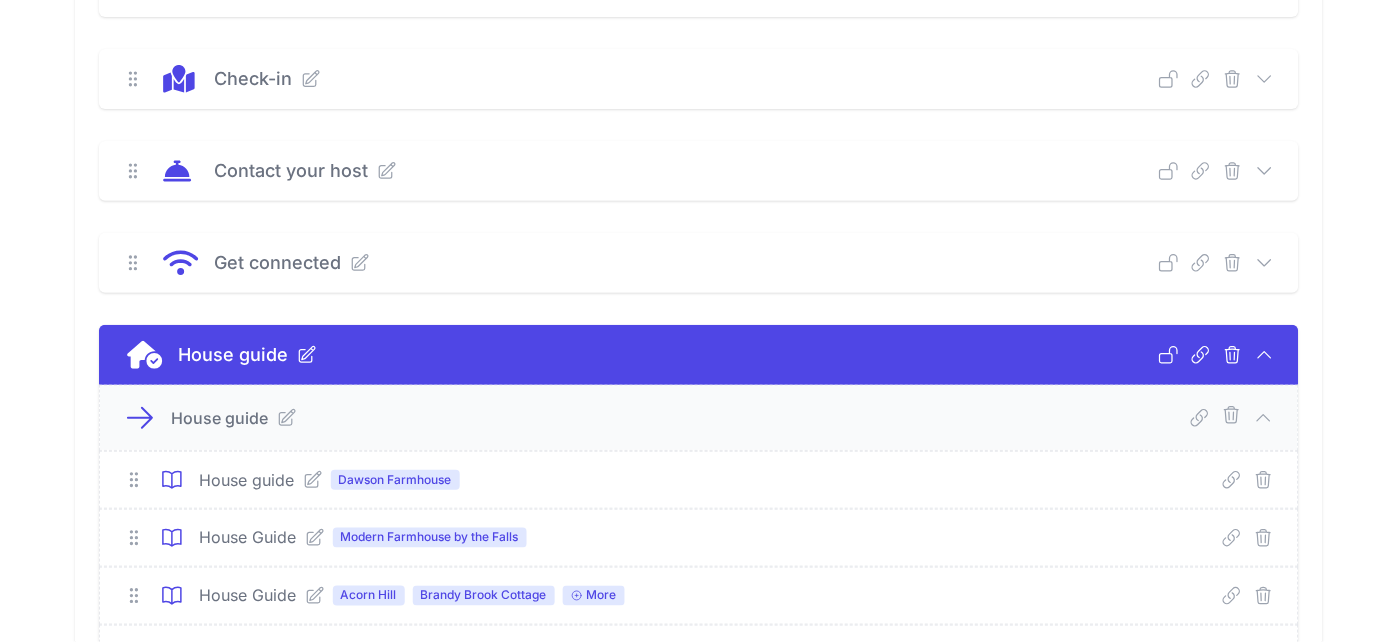 click 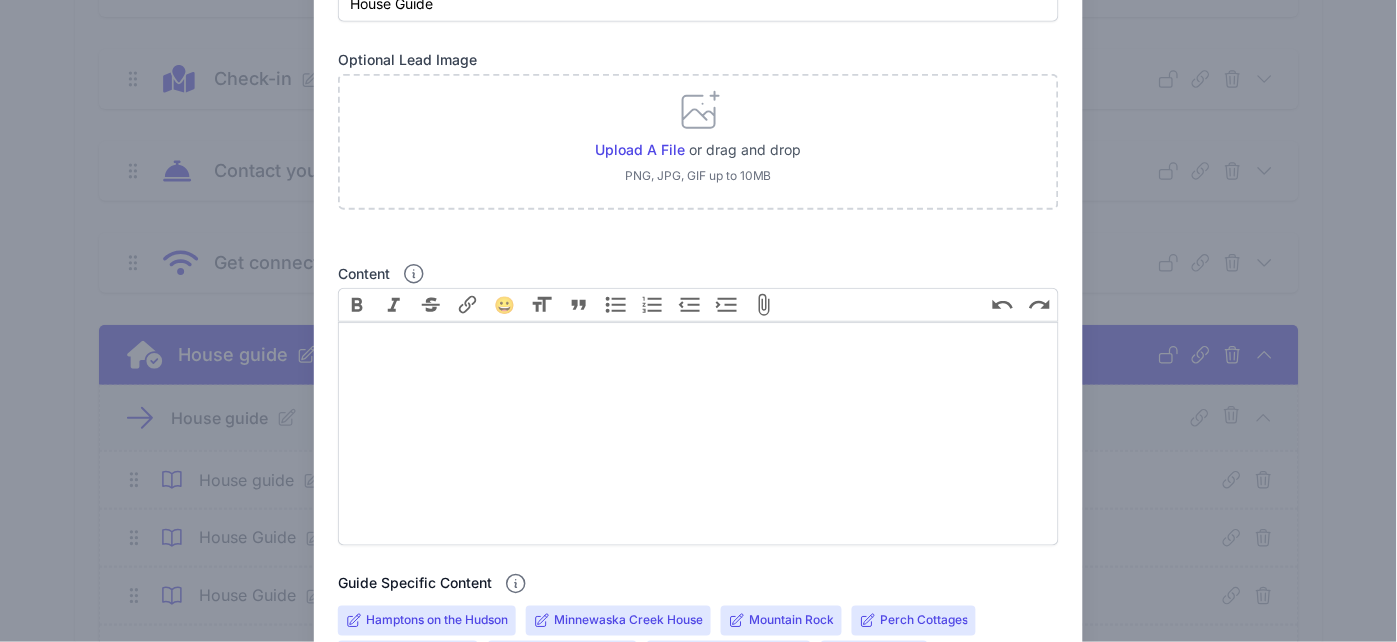 scroll, scrollTop: 266, scrollLeft: 0, axis: vertical 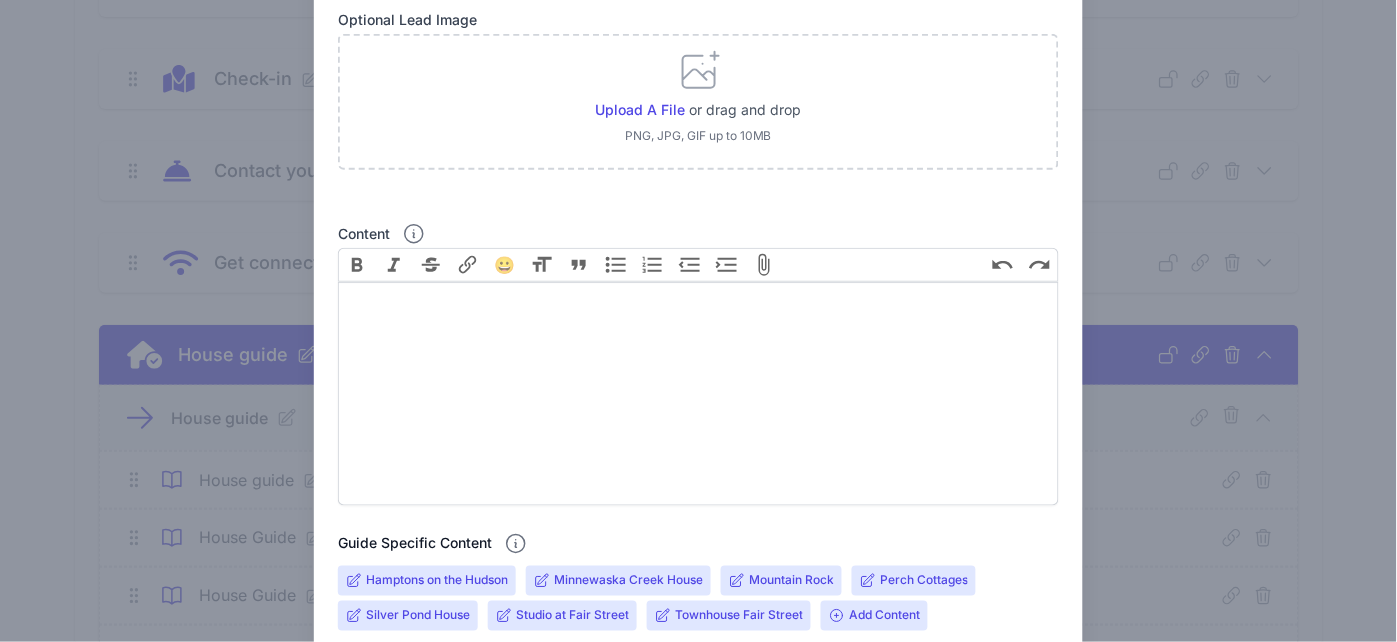 click on "Silver Pond House" at bounding box center (418, 616) 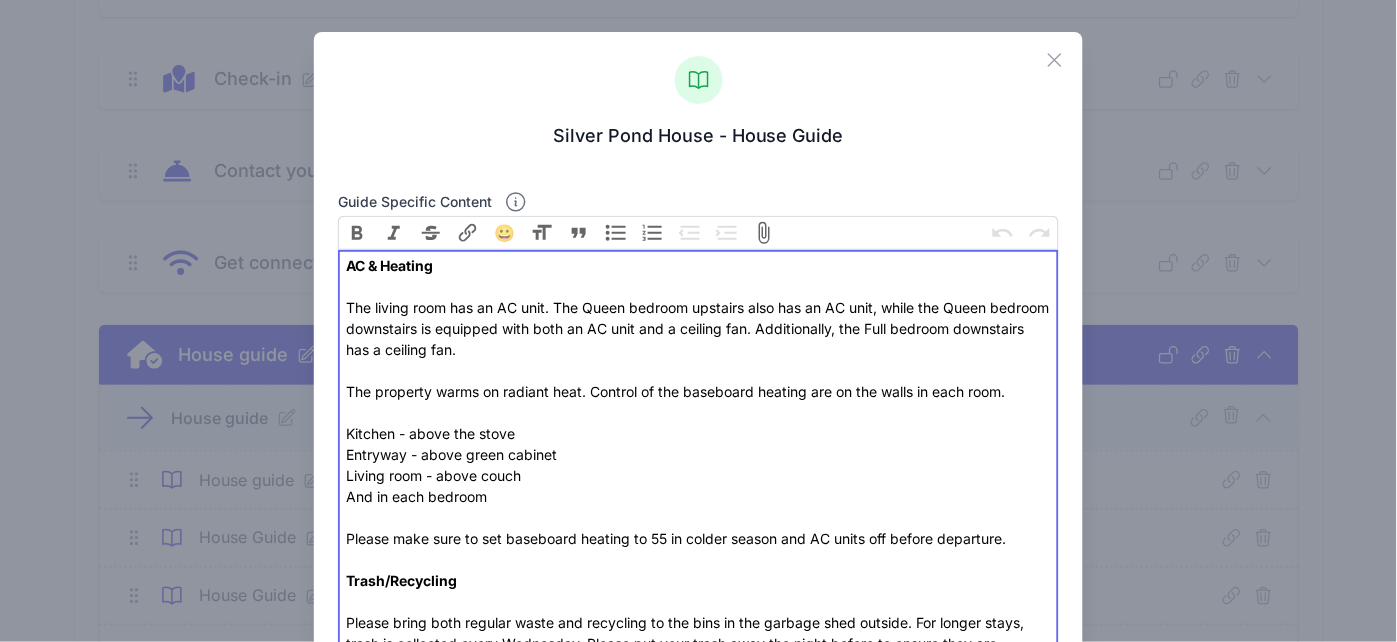 click on "Please bring both regular waste and recycling to the bins in the garbage shed outside. For longer stays, trash is collected every Wednesday. Please put your trash away the night before to ensure they are collected.  Power Outage In rare circumstances, your power may go out because of a storm. We are usually notified automatically when this happens, and we will call and report an outage on your behalf immediately. View the local "outage map"  here . In our experience power issues are fixed within a short period of time (< 4 hours). There is a flashlight and extra batteries in the green cabinet by the entrance, along with candles and matches. Should you need access to the breaker box, please contact us. Wildlife Encounters Black bears are attracted to food and are very curious, so avoid leaving unaccompanied food in the backyard and on the grill. Our windows are screened, though leaving doors open for prolonged periods gives local nature a chance to explore. Snow and the roads" at bounding box center [699, 958] 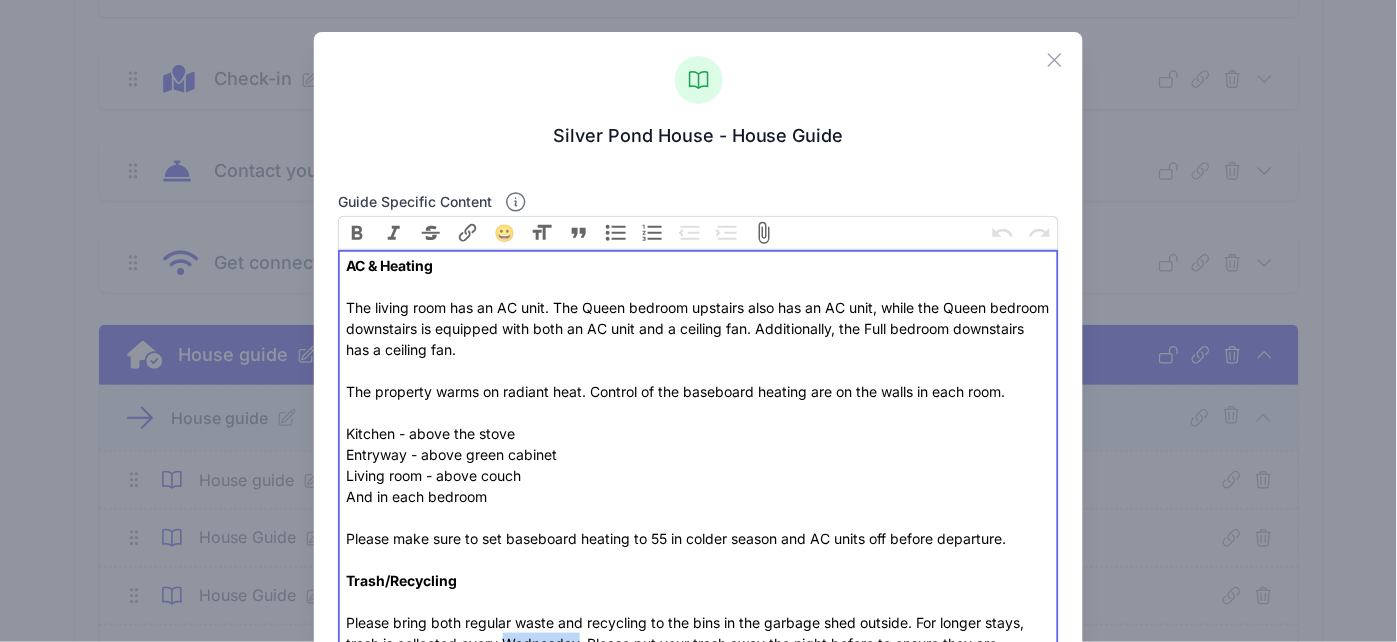 click on "Please bring both regular waste and recycling to the bins in the garbage shed outside. For longer stays, trash is collected every Wednesday. Please put your trash away the night before to ensure they are collected.  Power Outage In rare circumstances, your power may go out because of a storm. We are usually notified automatically when this happens, and we will call and report an outage on your behalf immediately. View the local "outage map"  here . In our experience power issues are fixed within a short period of time (< 4 hours). There is a flashlight and extra batteries in the green cabinet by the entrance, along with candles and matches. Should you need access to the breaker box, please contact us. Wildlife Encounters Black bears are attracted to food and are very curious, so avoid leaving unaccompanied food in the backyard and on the grill. Our windows are screened, though leaving doors open for prolonged periods gives local nature a chance to explore. Snow and the roads" at bounding box center [699, 958] 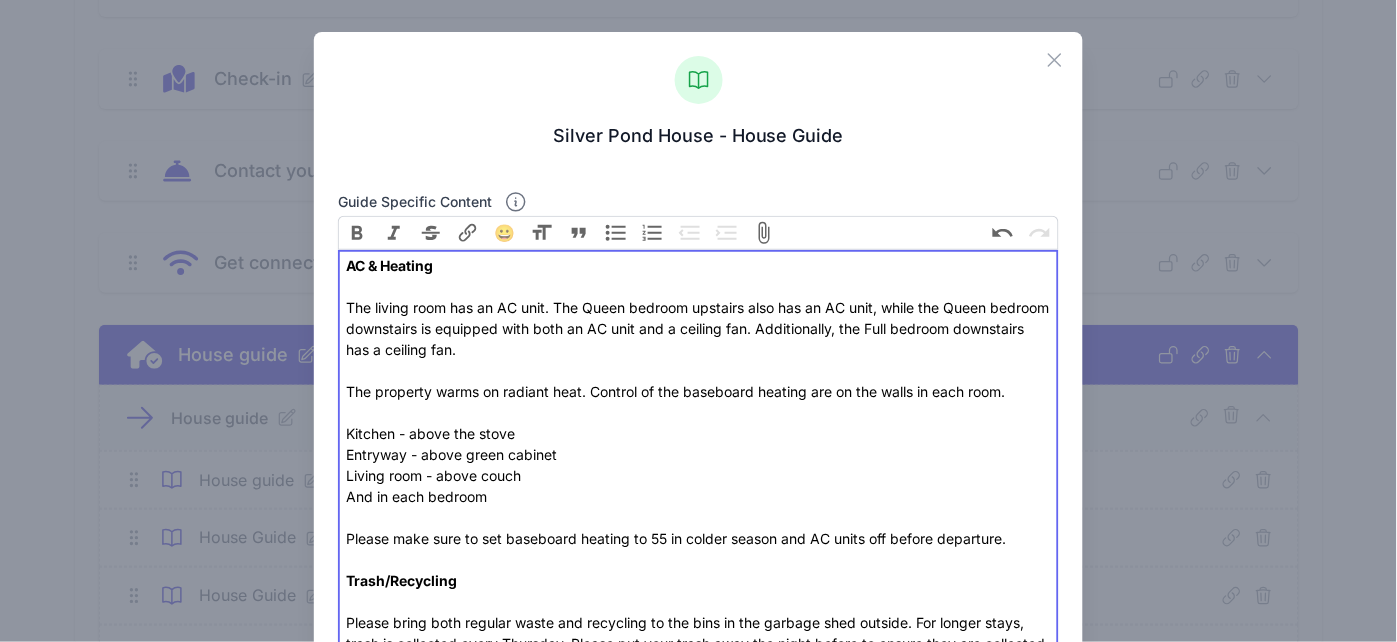 type on "<div><strong>AC &amp; Heating<br><br></strong>&nbsp;The living room has an AC unit. The Queen bedroom upstairs also has an AC unit, while the Queen bedroom downstairs is equipped with both an AC unit and a ceiling fan. Additionally, the Full bedroom downstairs has a ceiling fan.&nbsp; <br><br>The property warms on radiant heat. Control of the baseboard heating are on the walls in each room.<br>&nbsp;<br>Kitchen - above the stove <br>Entryway - above green cabinet&nbsp; <br>Living room - above couch <br>And in each bedroom<br><br>Please make sure to set baseboard heating to 55 in colder season and AC units off before departure.<br><br><strong>Trash/Recycling&nbsp;<br></strong><br></div><div>Please bring both regular waste and recycling to the bins in the garbage shed outside. For longer stays, trash is collected every [DAY_OF_WEEK]. Please put your trash away the night before to ensure they are collected. <br><br><br><strong>Power Outage<br><br></strong>In rare circumstances, your power may go out because of a ..." 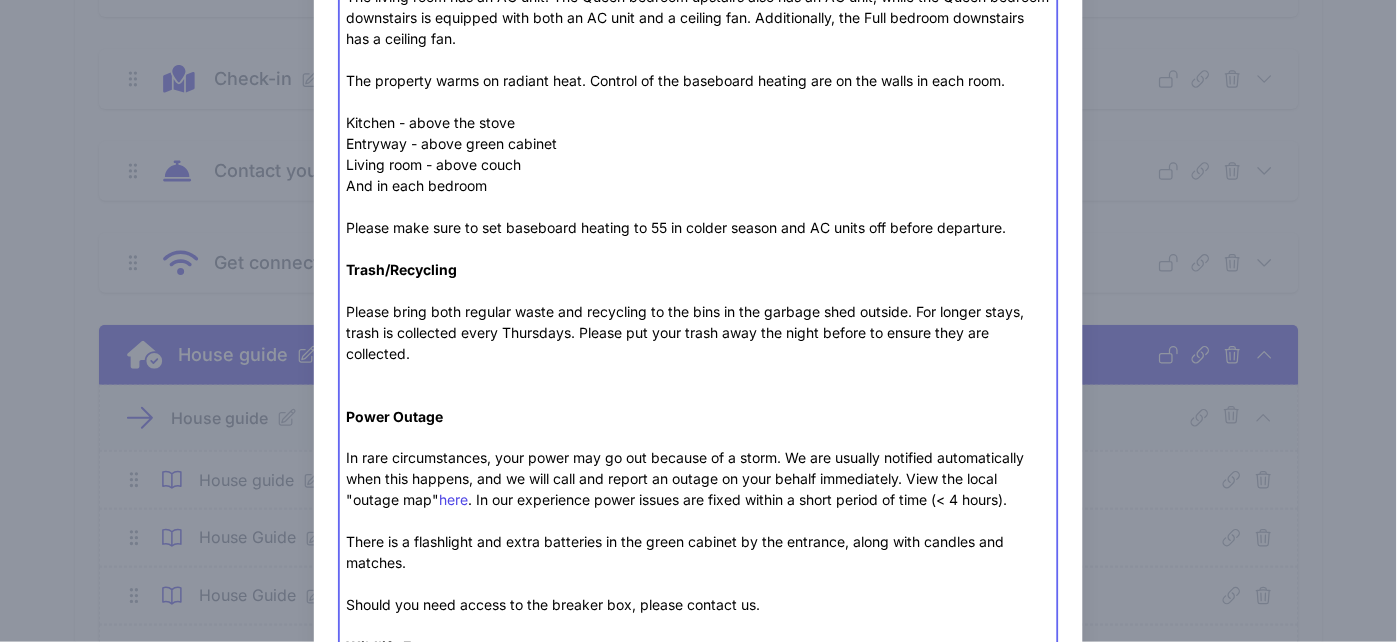 scroll, scrollTop: 542, scrollLeft: 0, axis: vertical 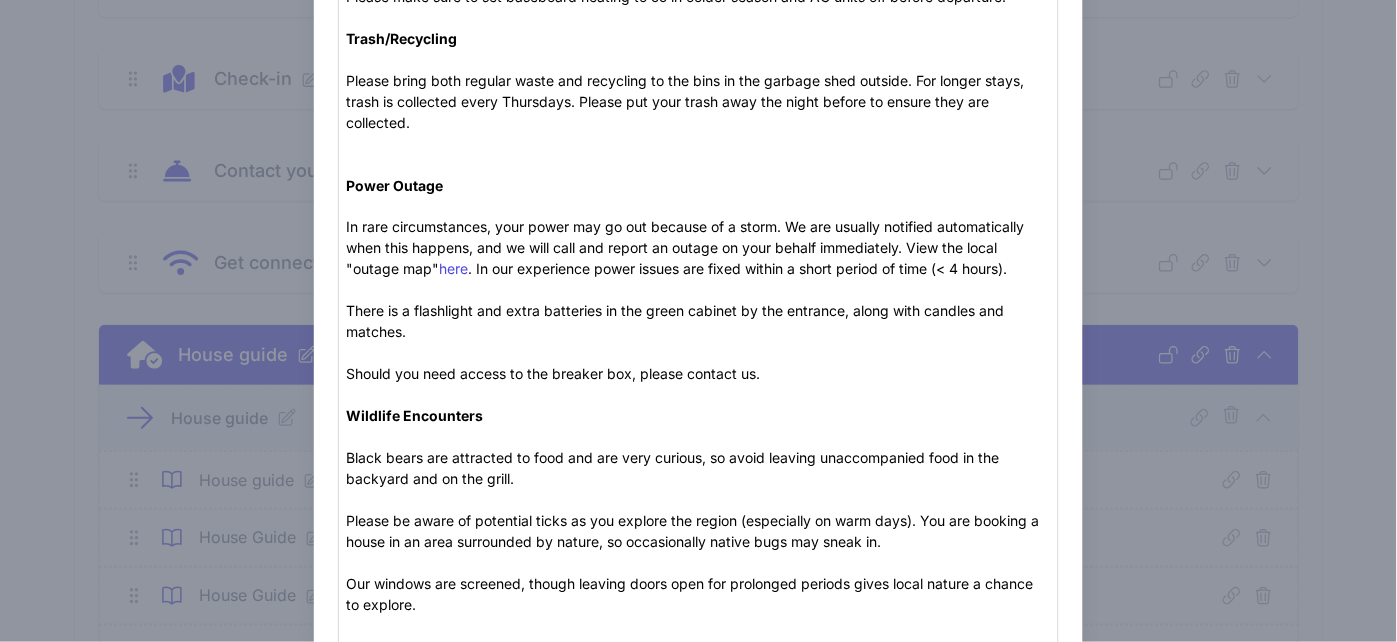 click on "Update Content" at bounding box center (743, 1060) 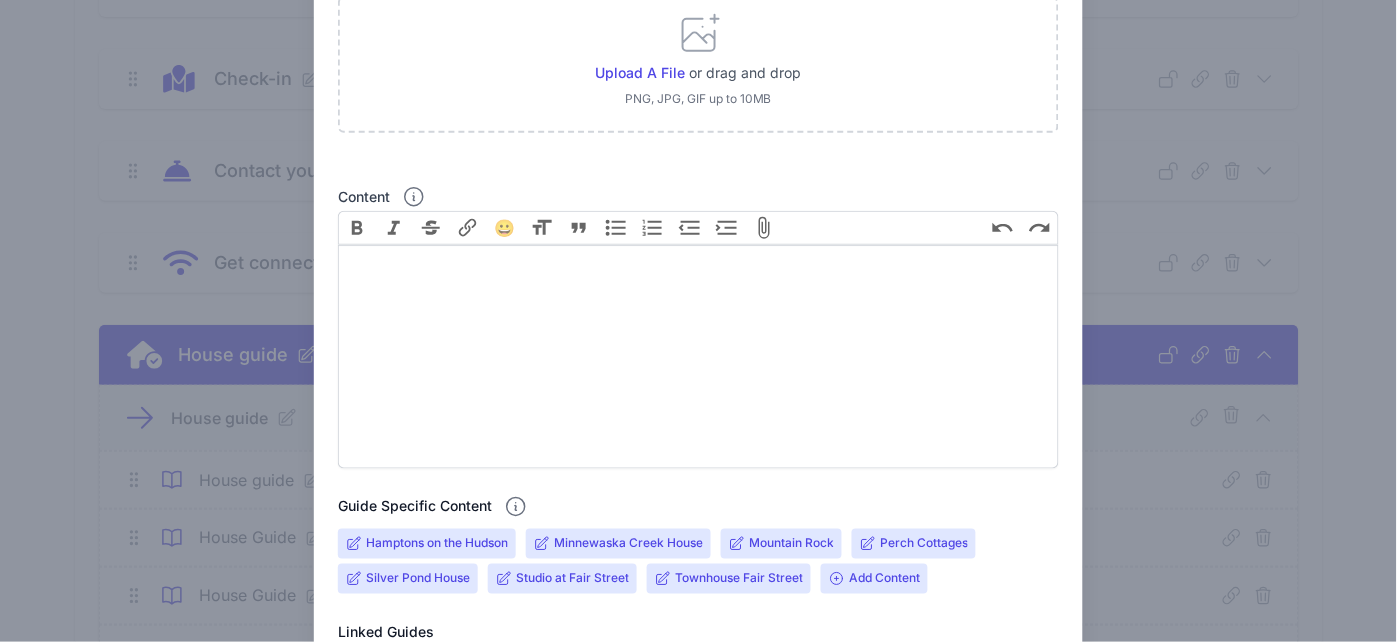 scroll, scrollTop: 350, scrollLeft: 0, axis: vertical 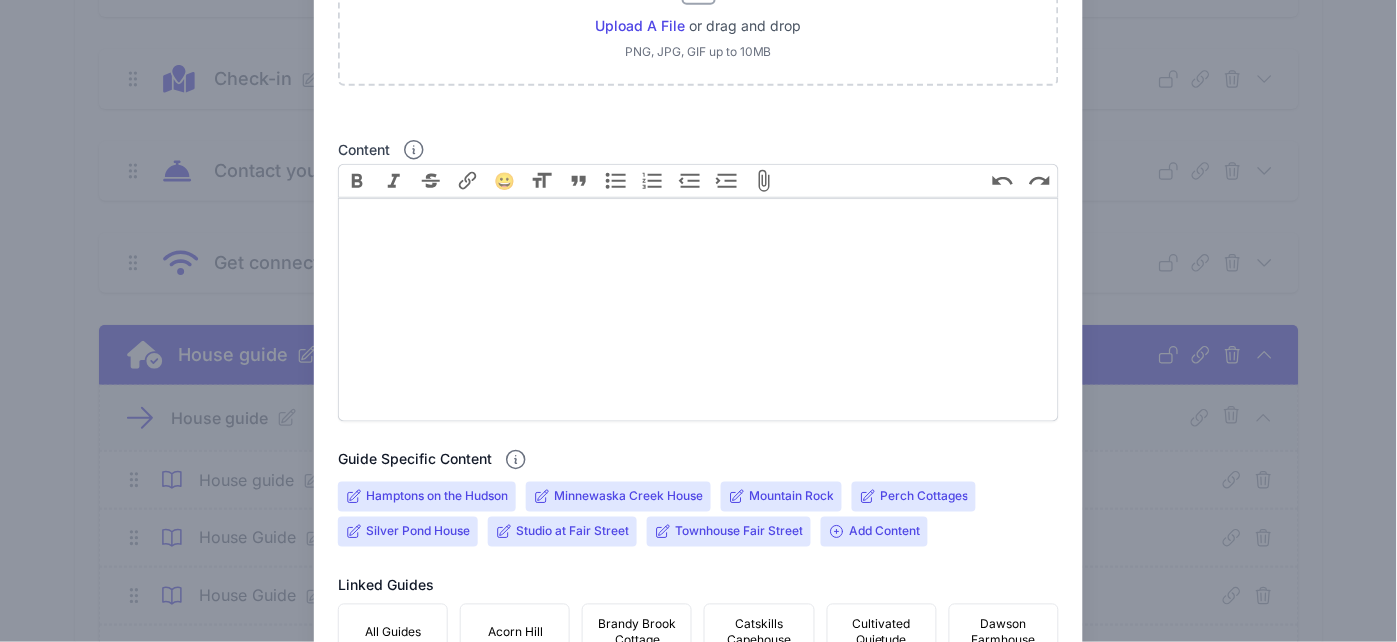 click on "Update Content" at bounding box center (699, 862) 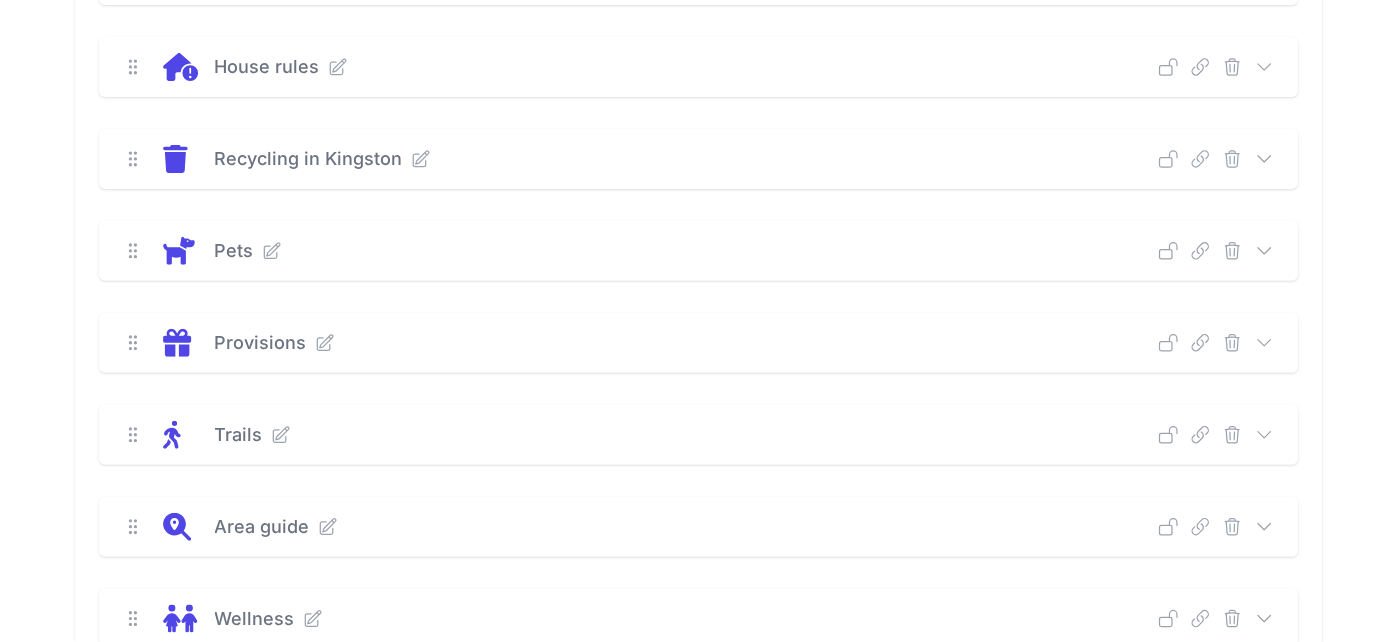 scroll, scrollTop: 1333, scrollLeft: 0, axis: vertical 